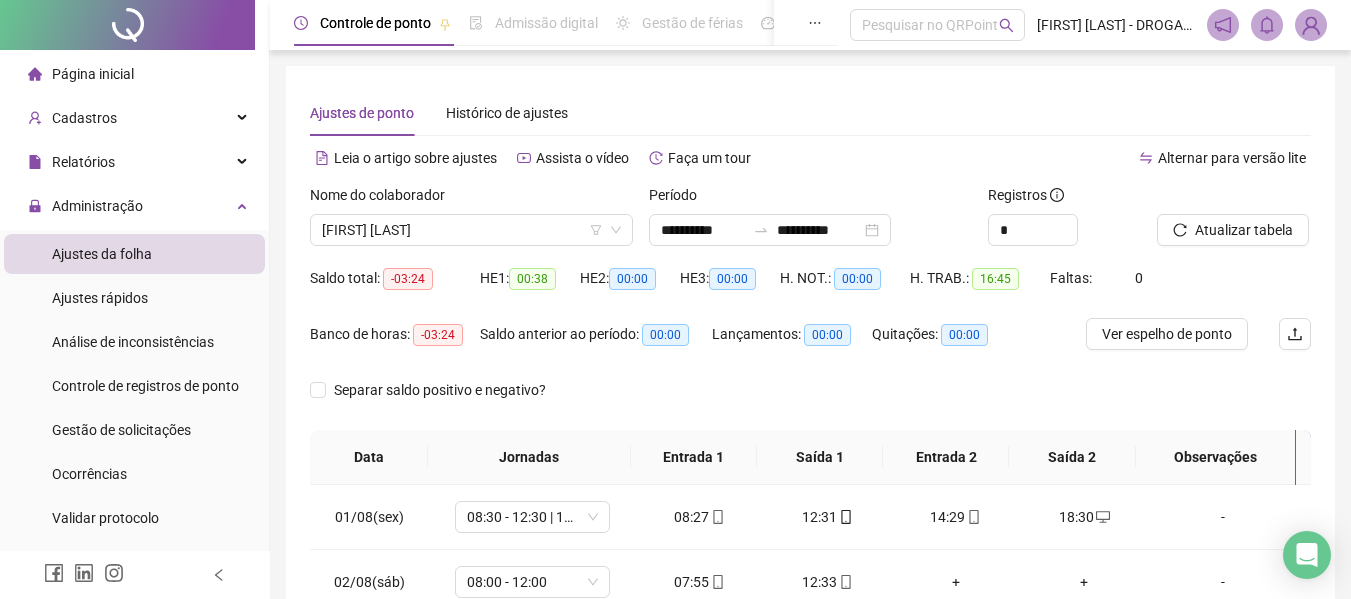 scroll, scrollTop: 256, scrollLeft: 0, axis: vertical 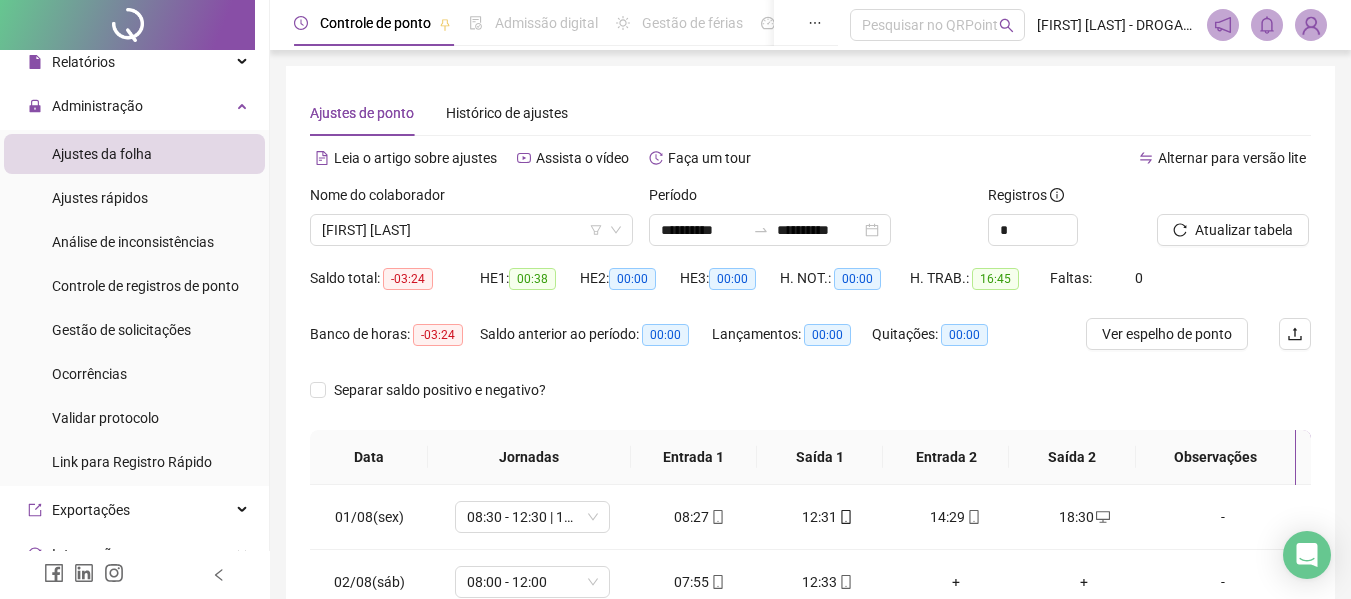 type 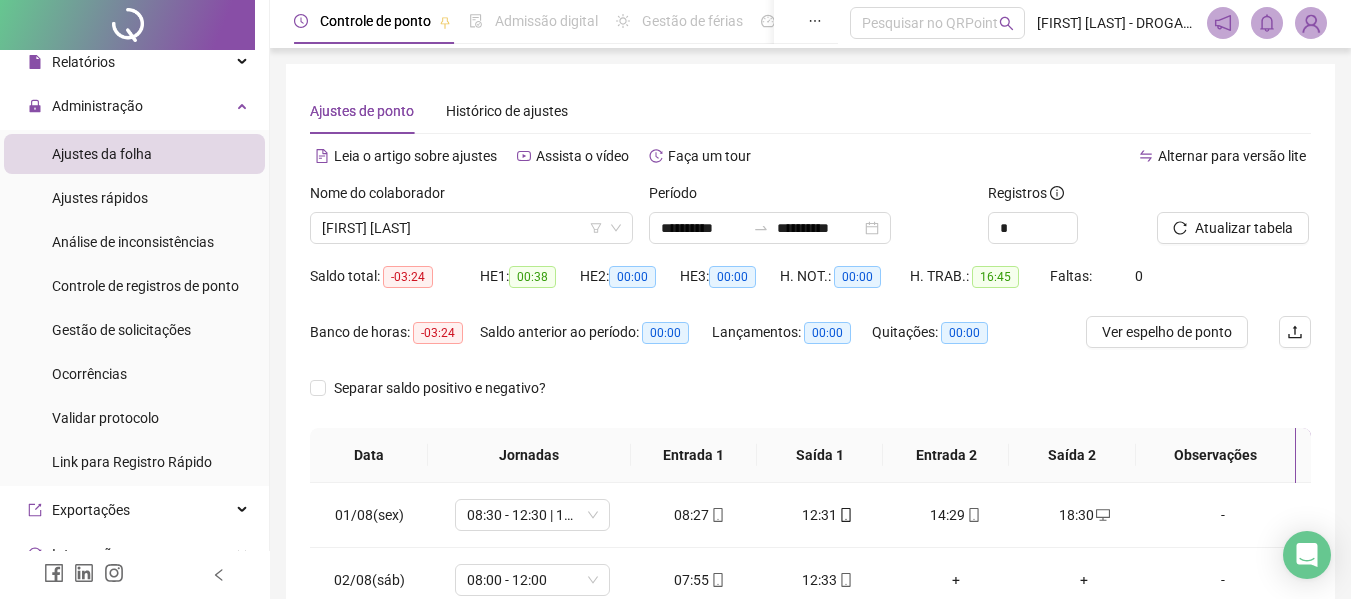 scroll, scrollTop: 0, scrollLeft: 0, axis: both 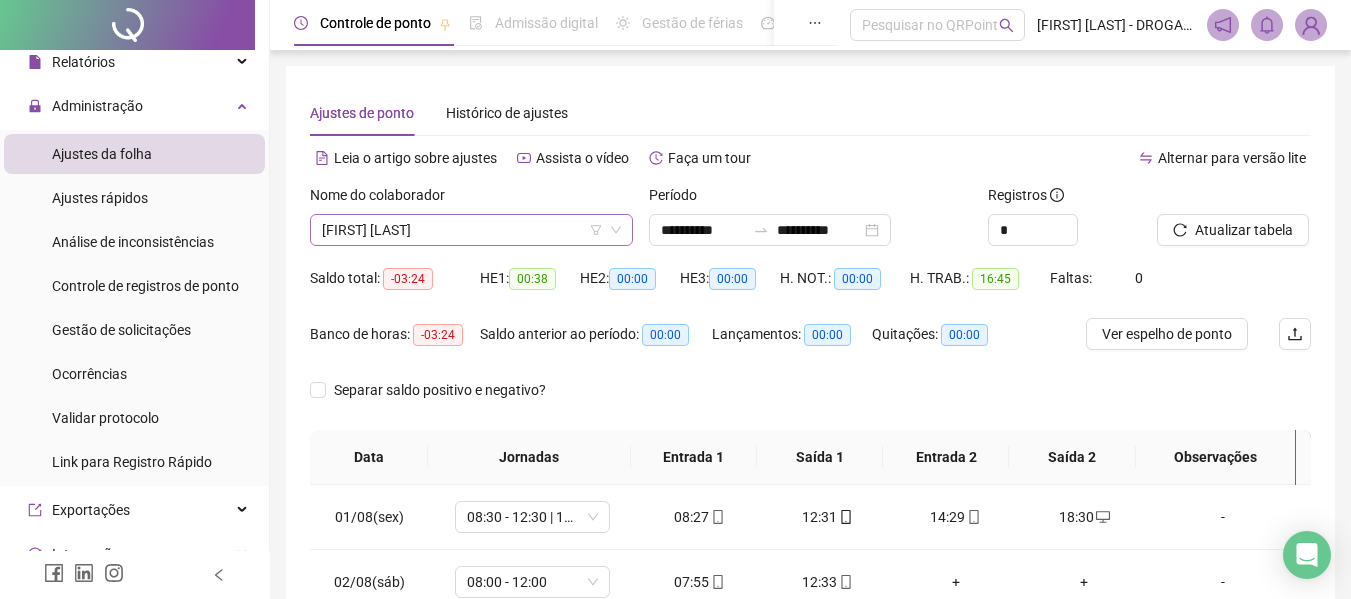 click on "[FIRST] [LAST]" at bounding box center [471, 230] 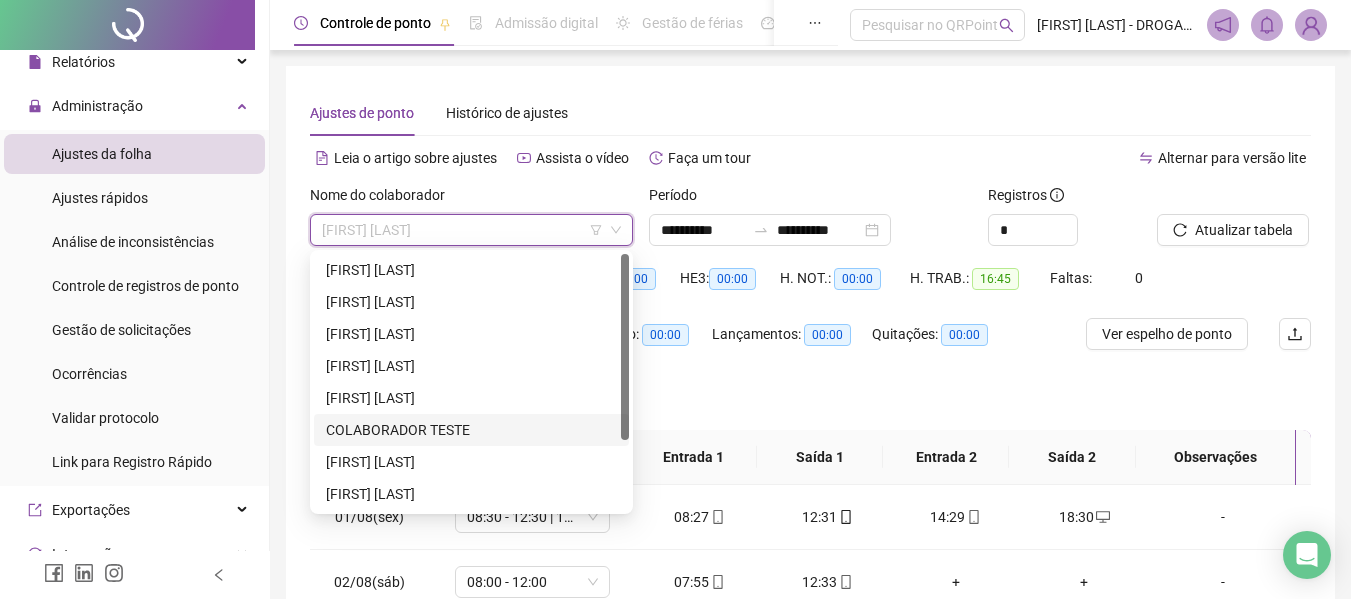 scroll, scrollTop: 0, scrollLeft: 0, axis: both 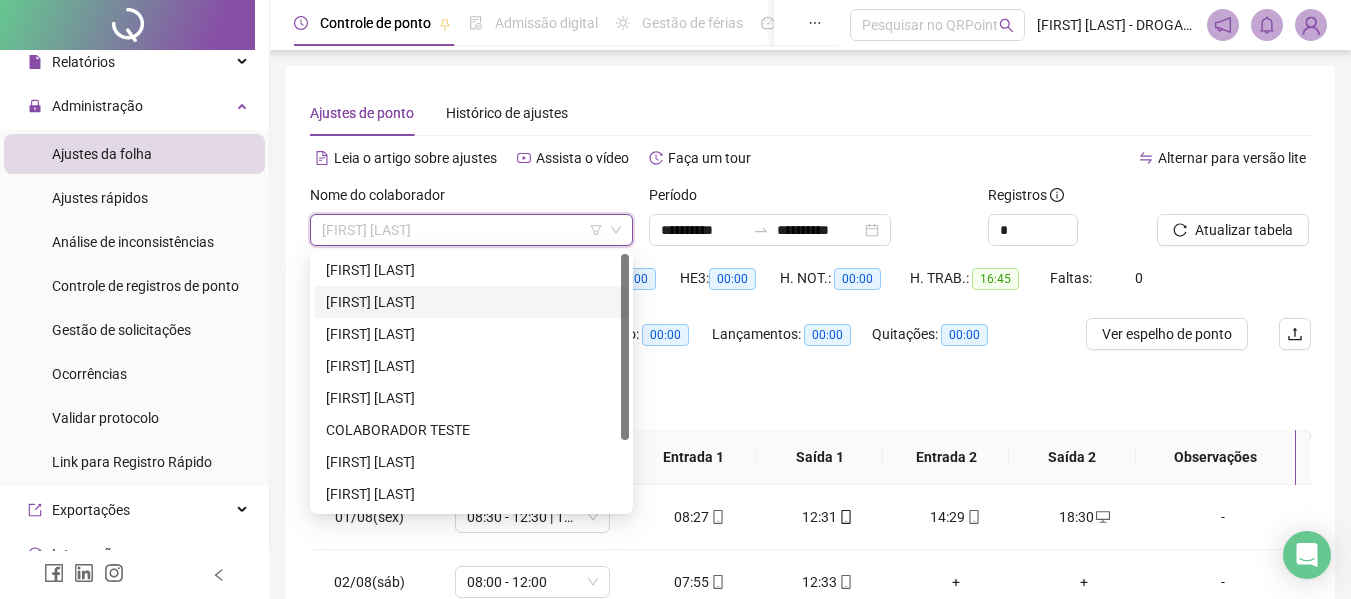 click on "[FIRST] [LAST]" at bounding box center [471, 302] 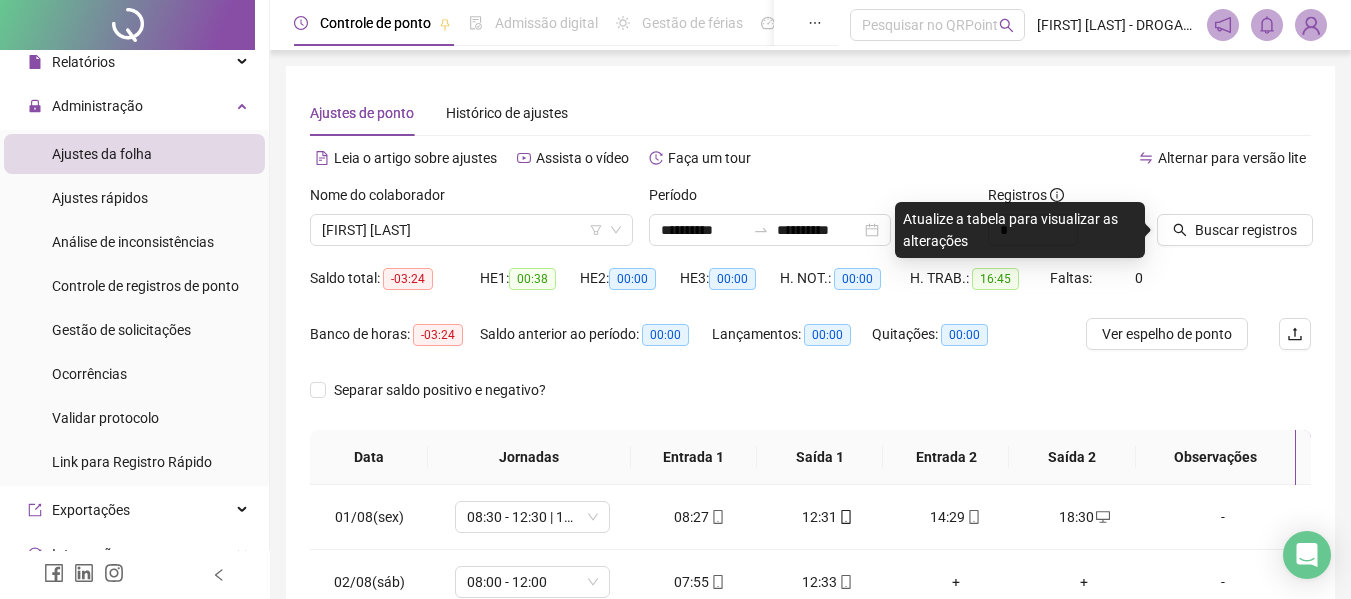 click at bounding box center (815, 23) 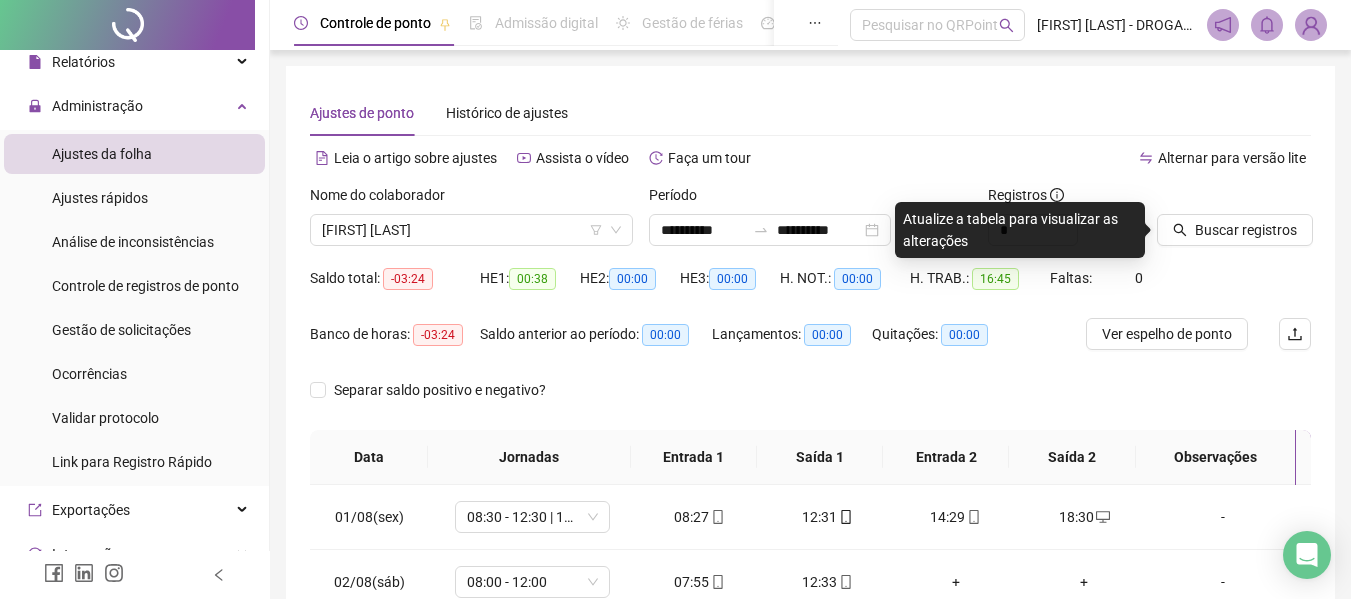 click on "**********" at bounding box center [810, 417] 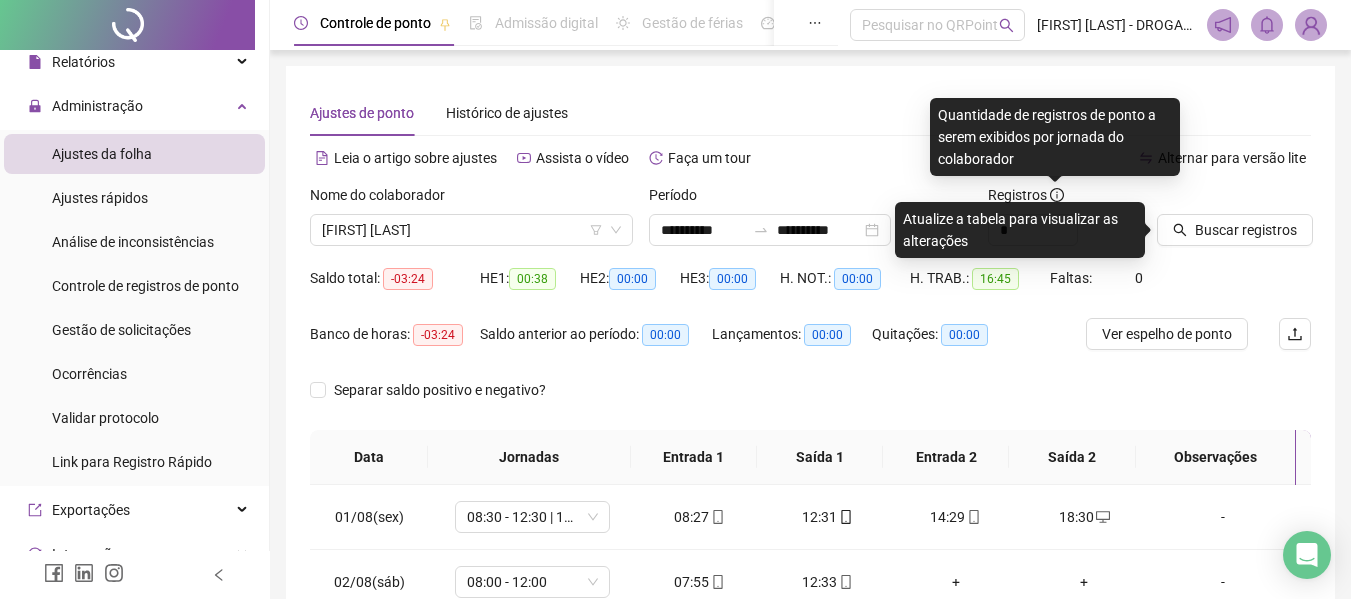 click 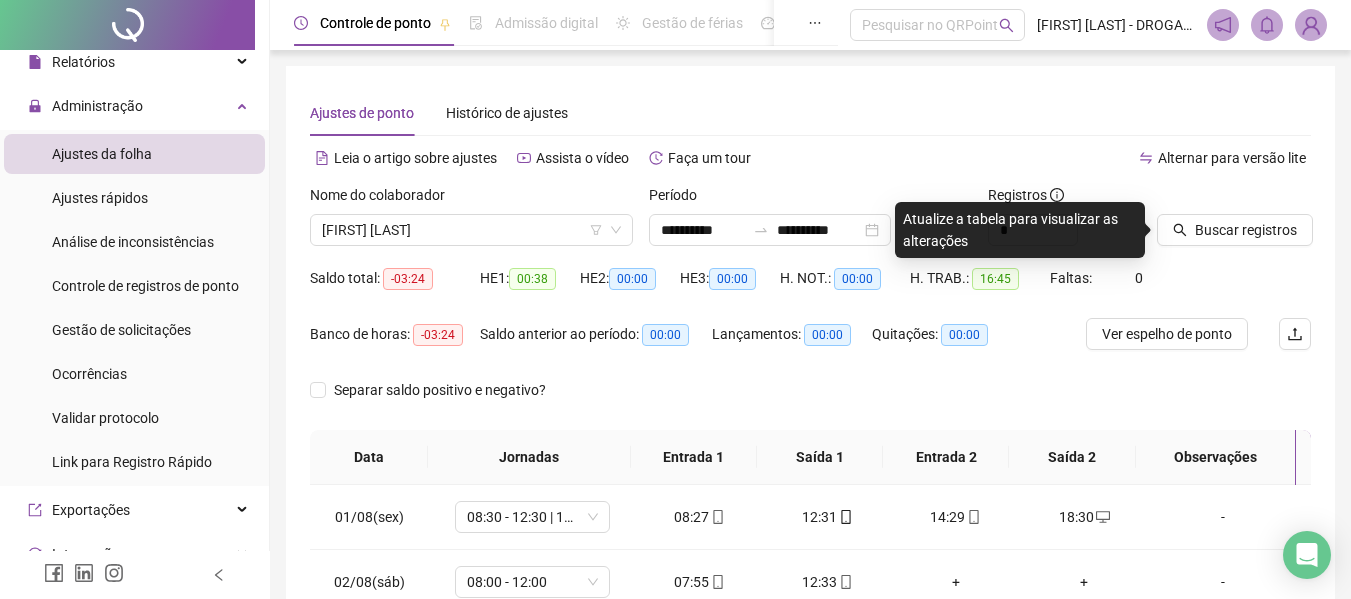 click on "Atualize a tabela para visualizar as alterações" at bounding box center [1020, 230] 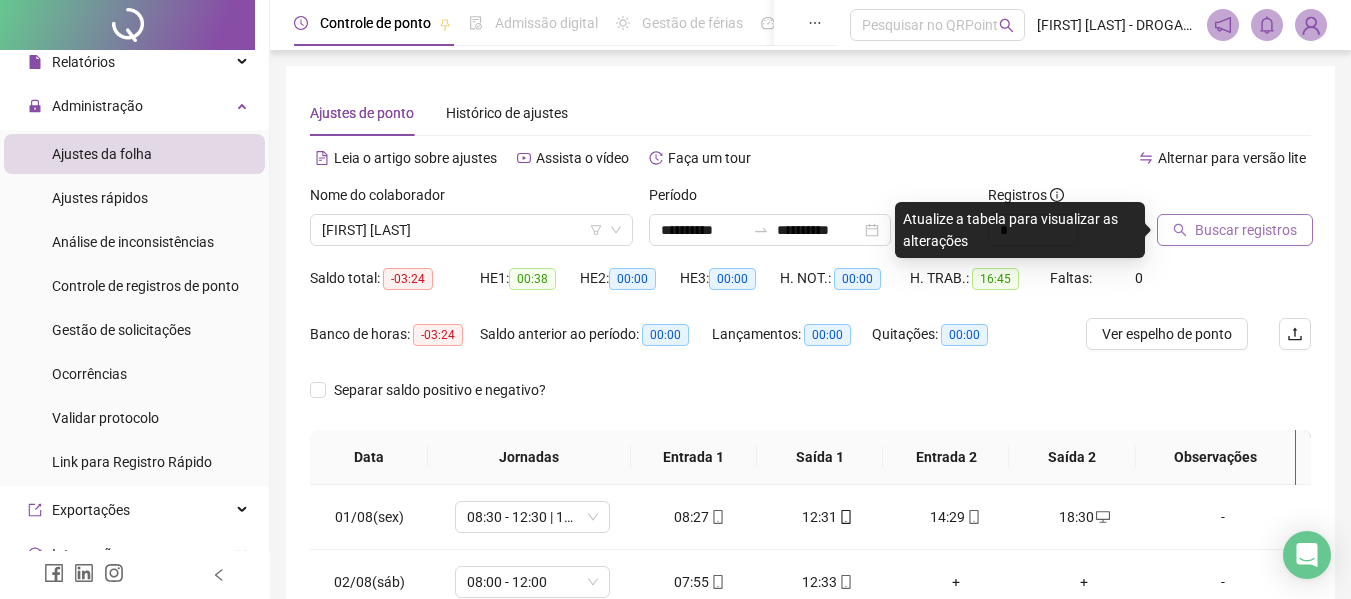 click on "Buscar registros" at bounding box center [1246, 230] 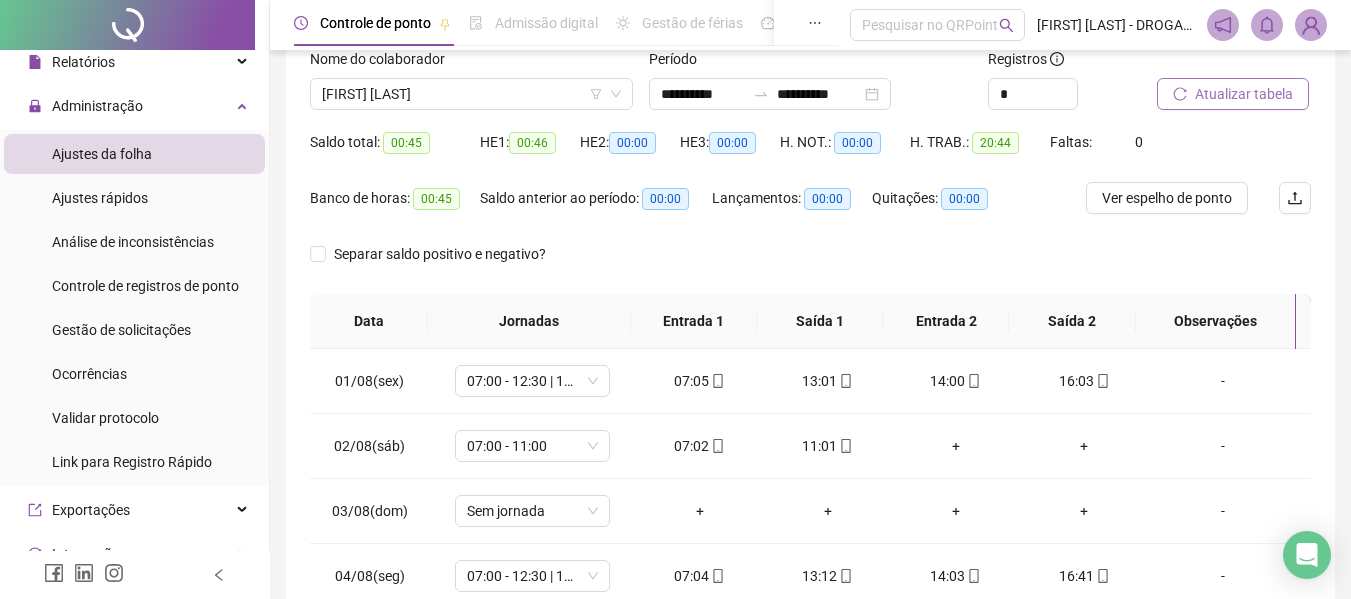 scroll, scrollTop: 256, scrollLeft: 0, axis: vertical 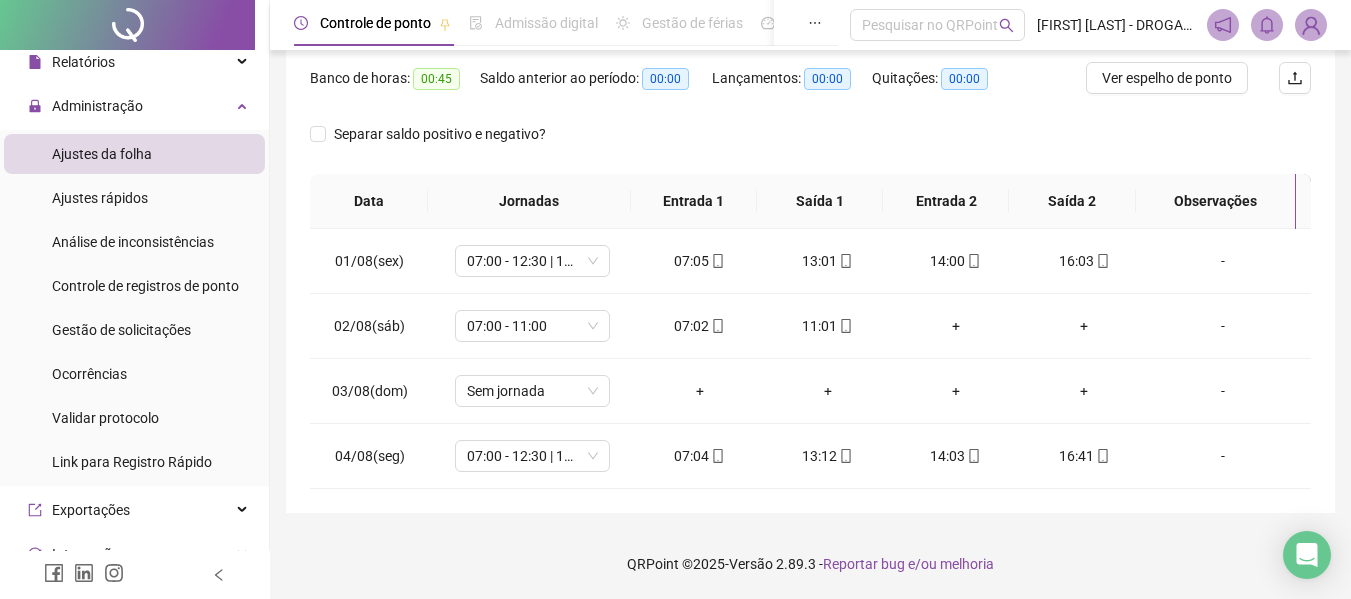 click on "Separar saldo positivo e negativo?" at bounding box center [810, 146] 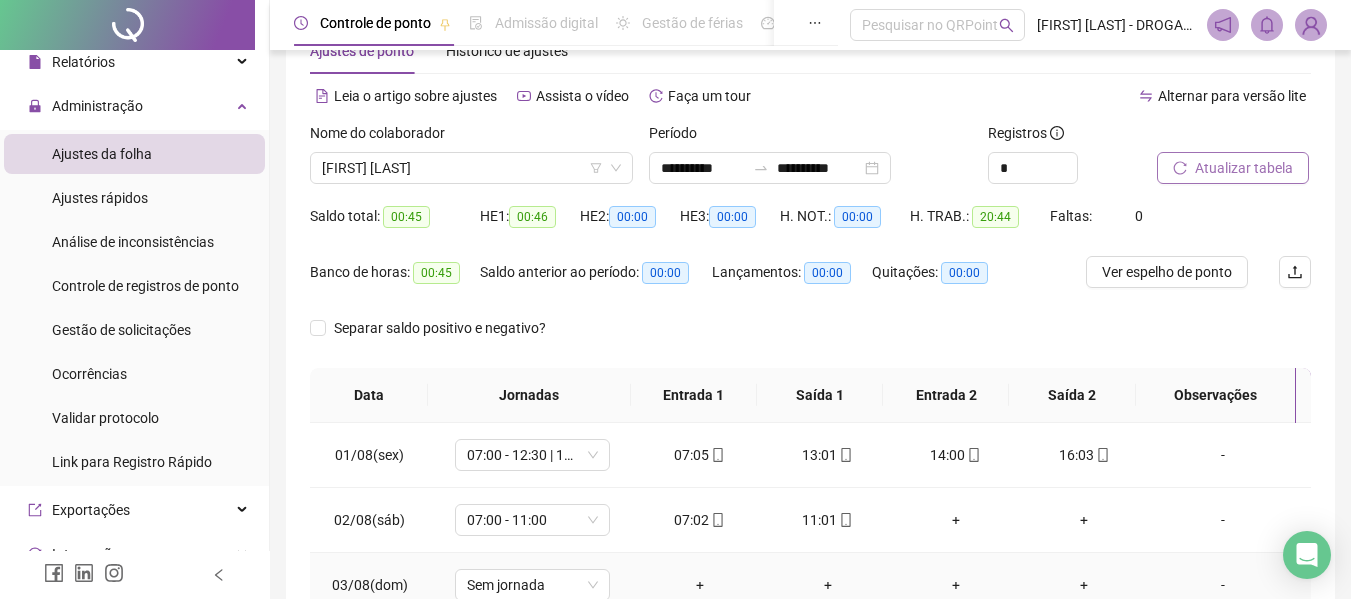 scroll, scrollTop: 0, scrollLeft: 0, axis: both 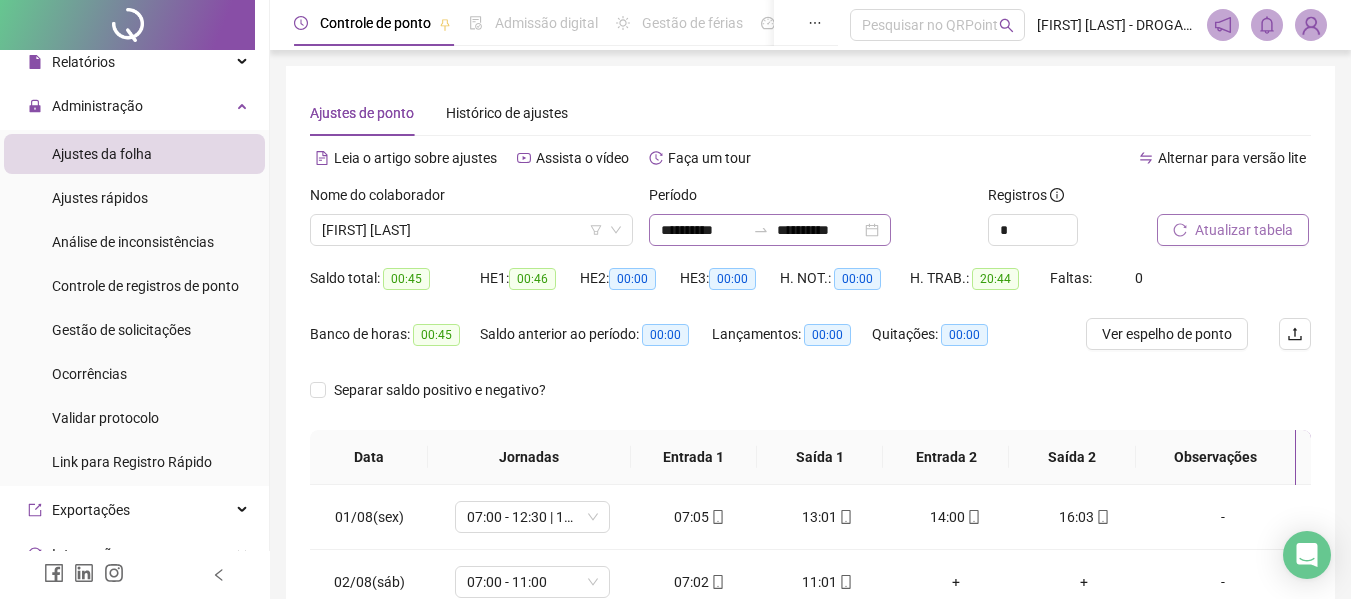 click on "**********" at bounding box center (770, 230) 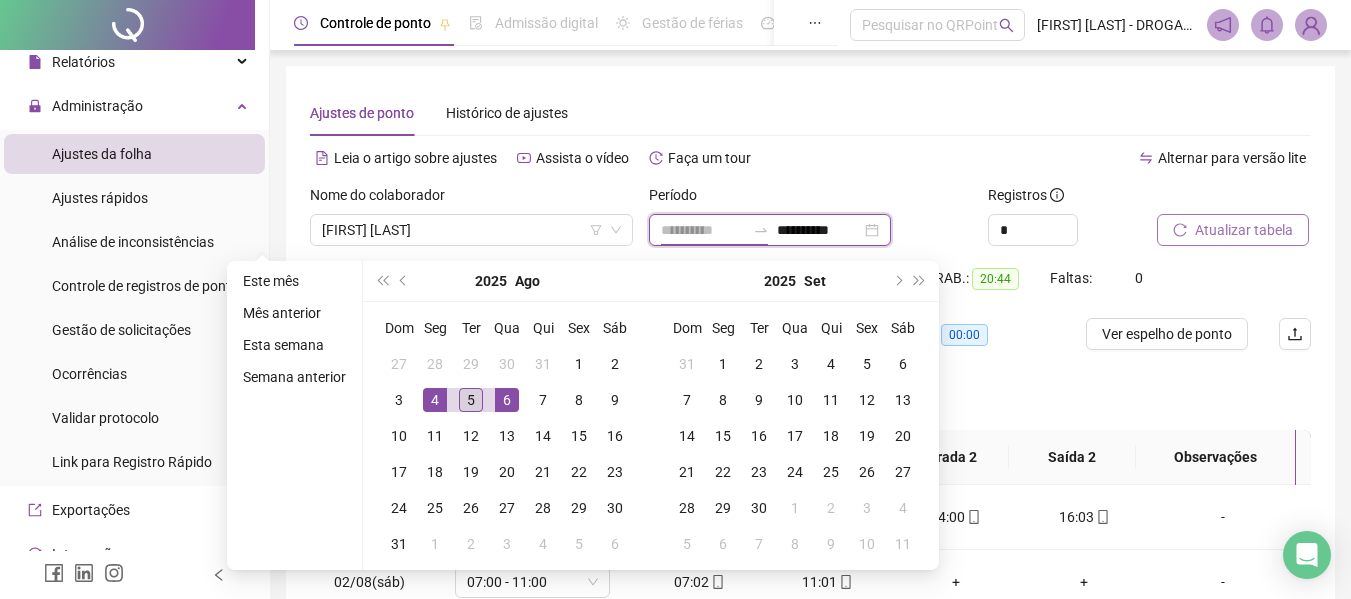 type on "**********" 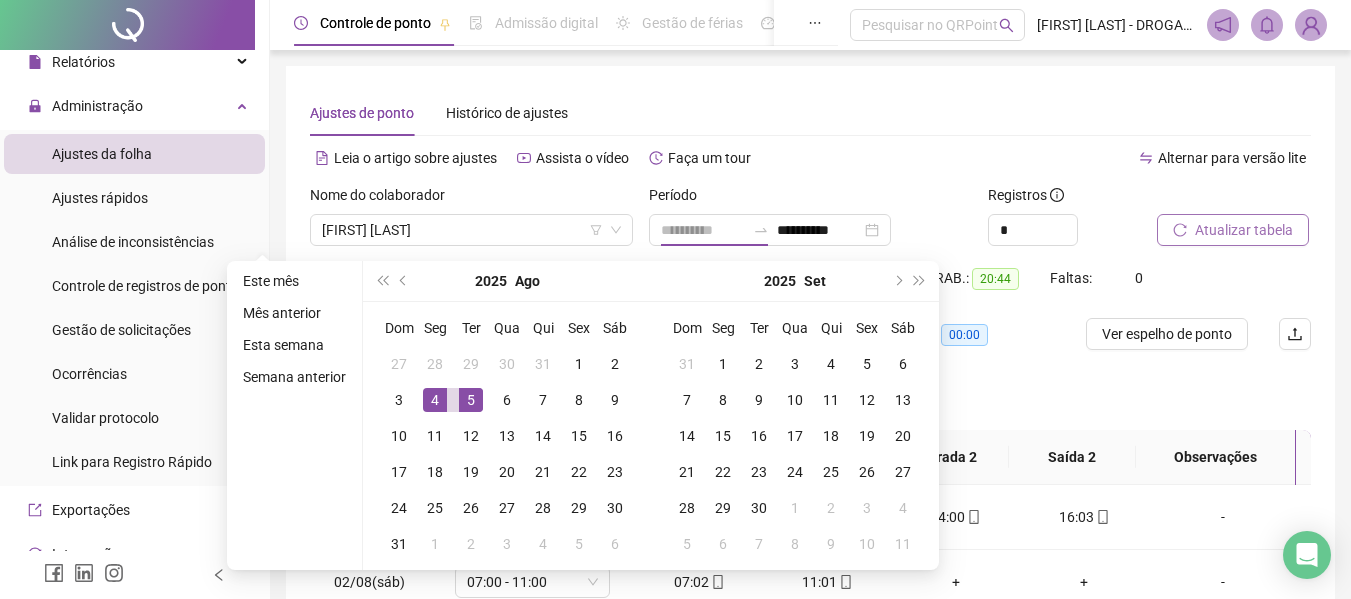 click on "5" at bounding box center (471, 400) 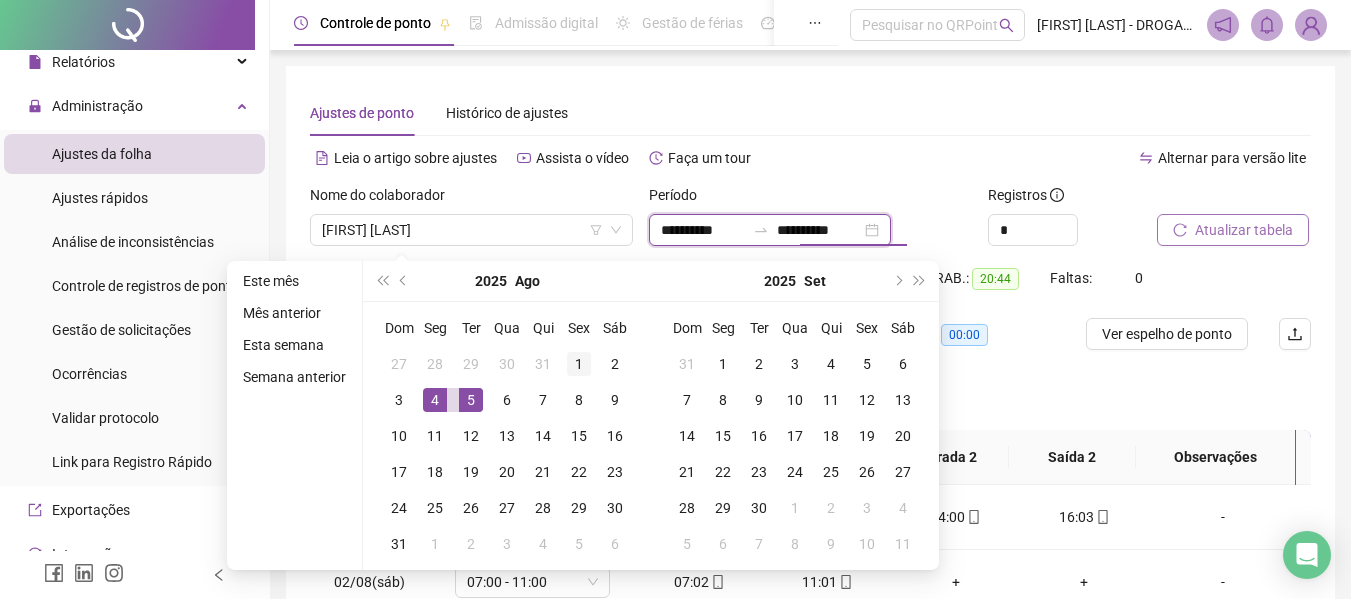 type on "**********" 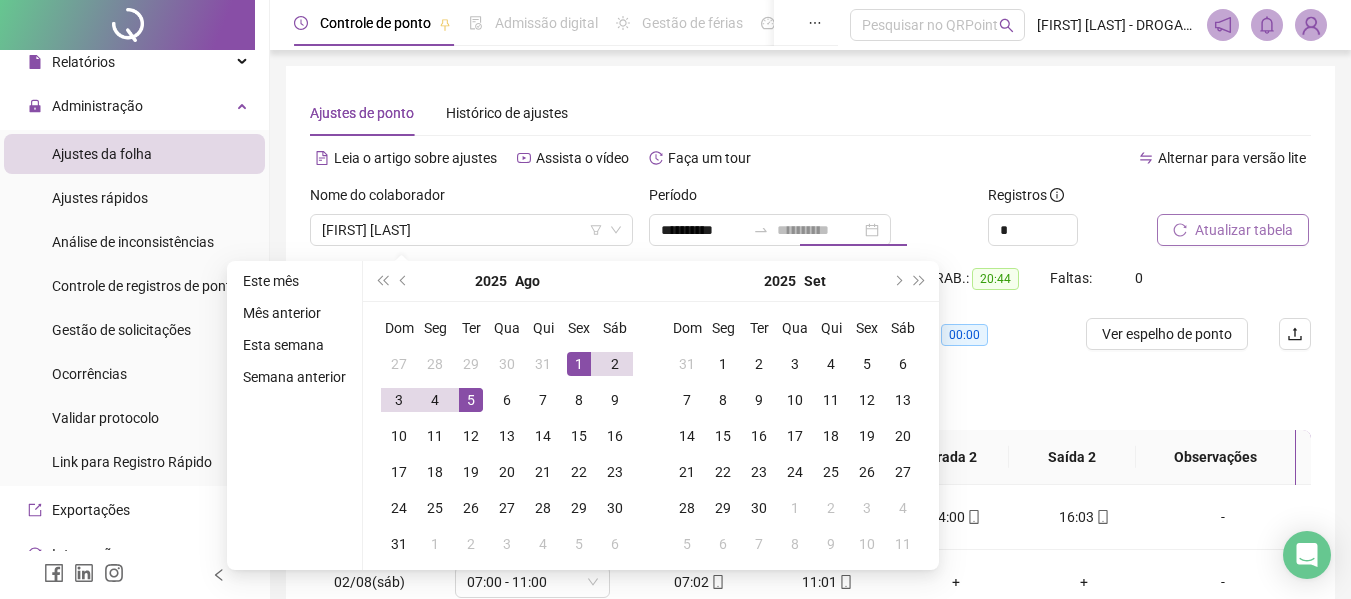 click on "1" at bounding box center (579, 364) 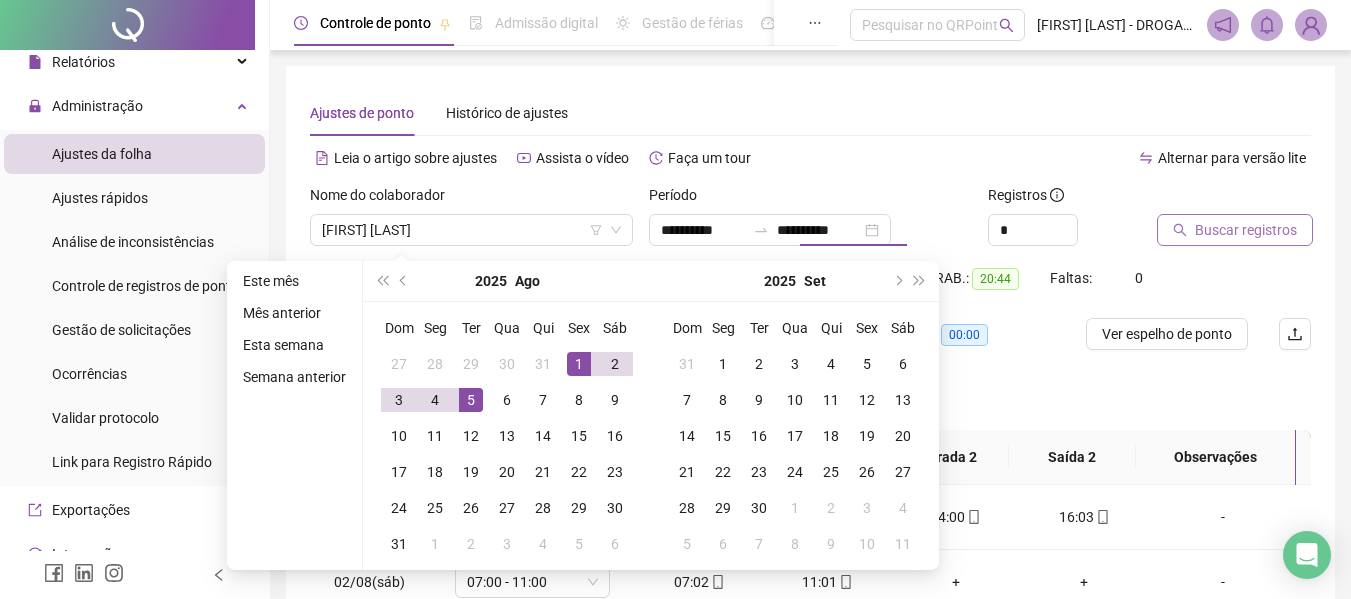 type on "**********" 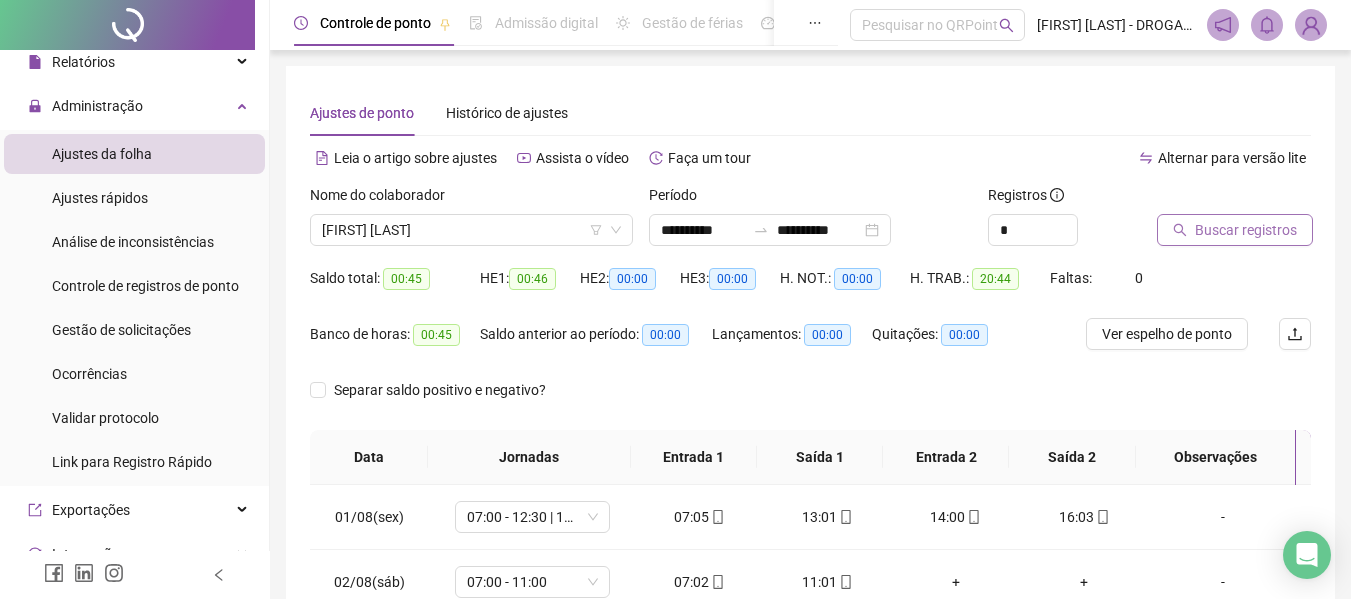 click on "Buscar registros" at bounding box center [1246, 230] 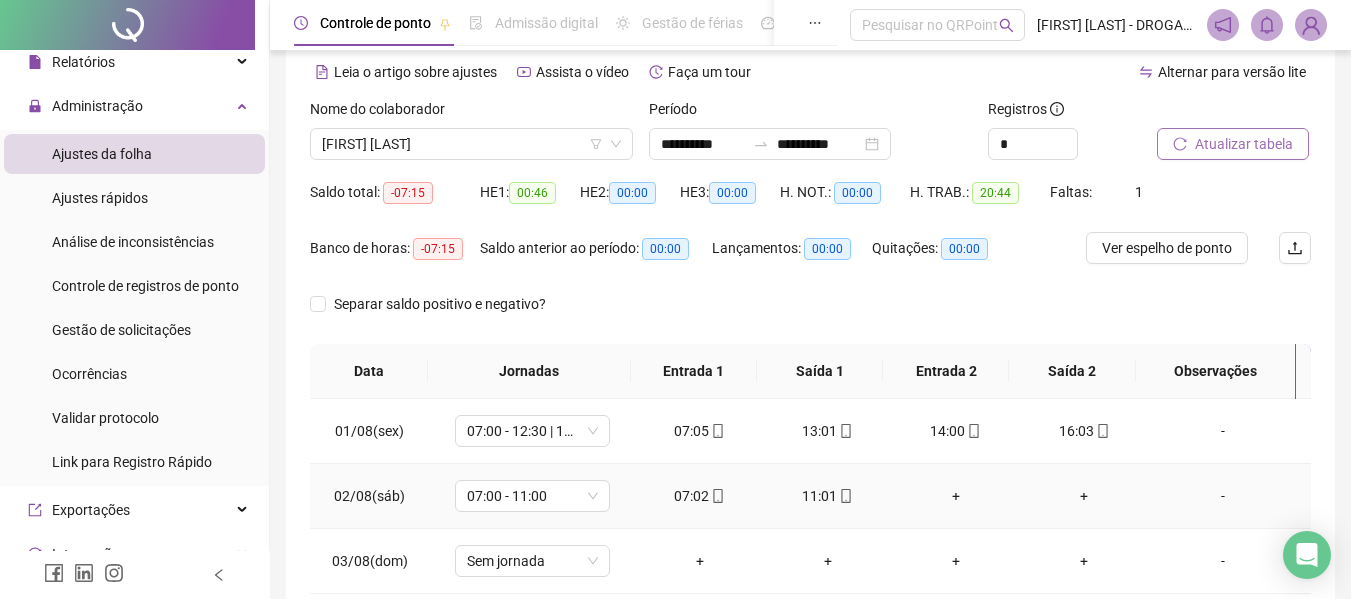scroll, scrollTop: 0, scrollLeft: 0, axis: both 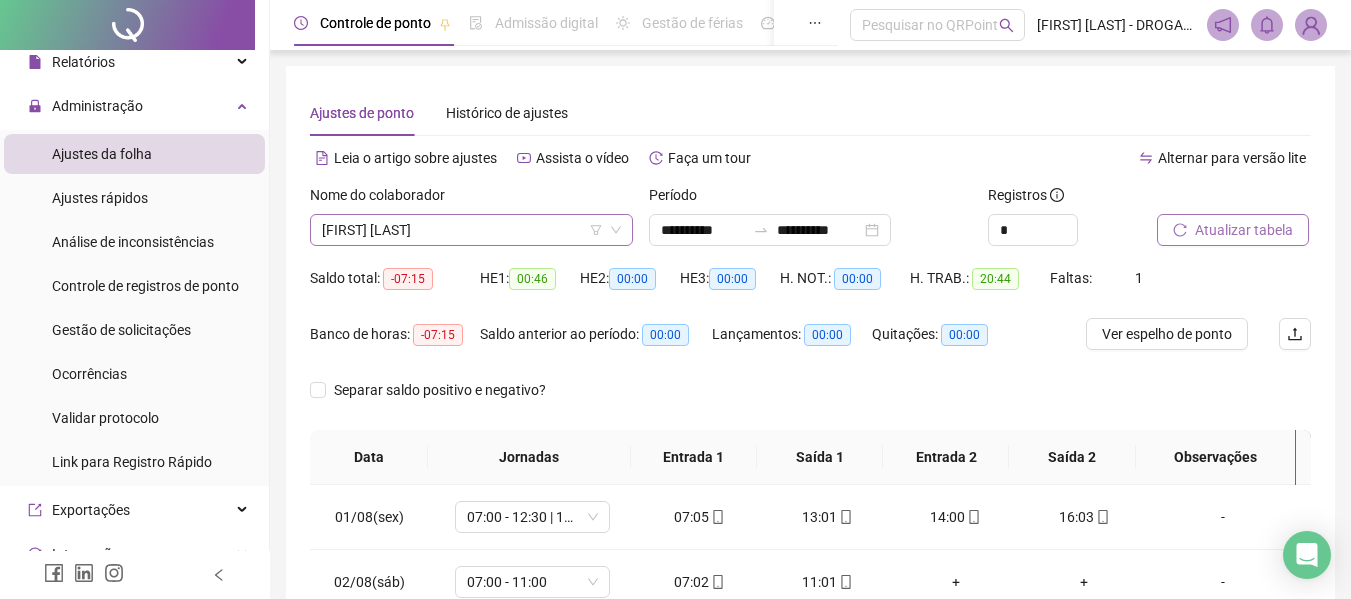 click 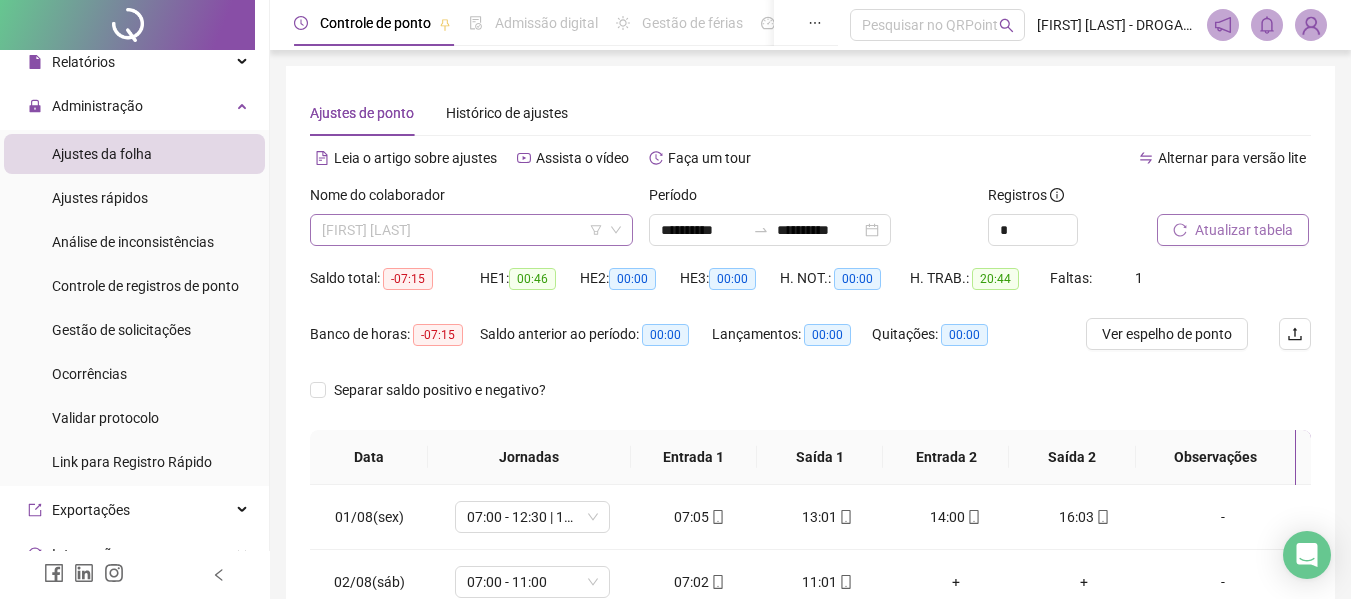 click on "[FIRST] [LAST]" at bounding box center [471, 230] 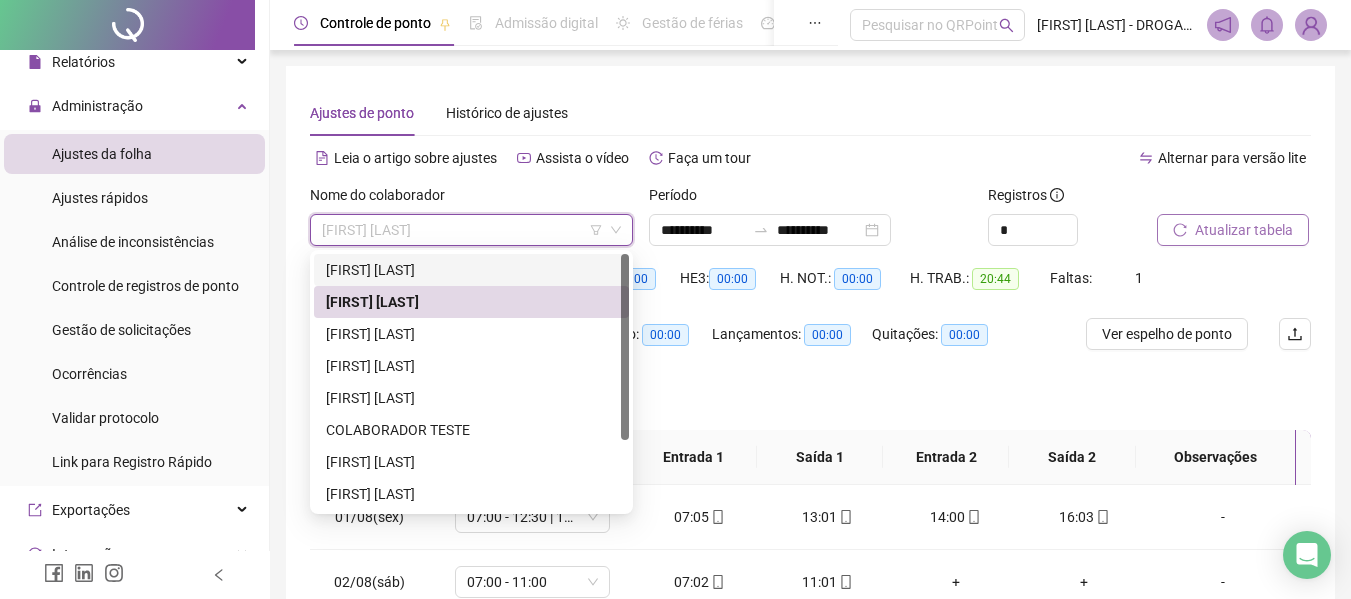 click on "[FIRST] [LAST]" at bounding box center [471, 270] 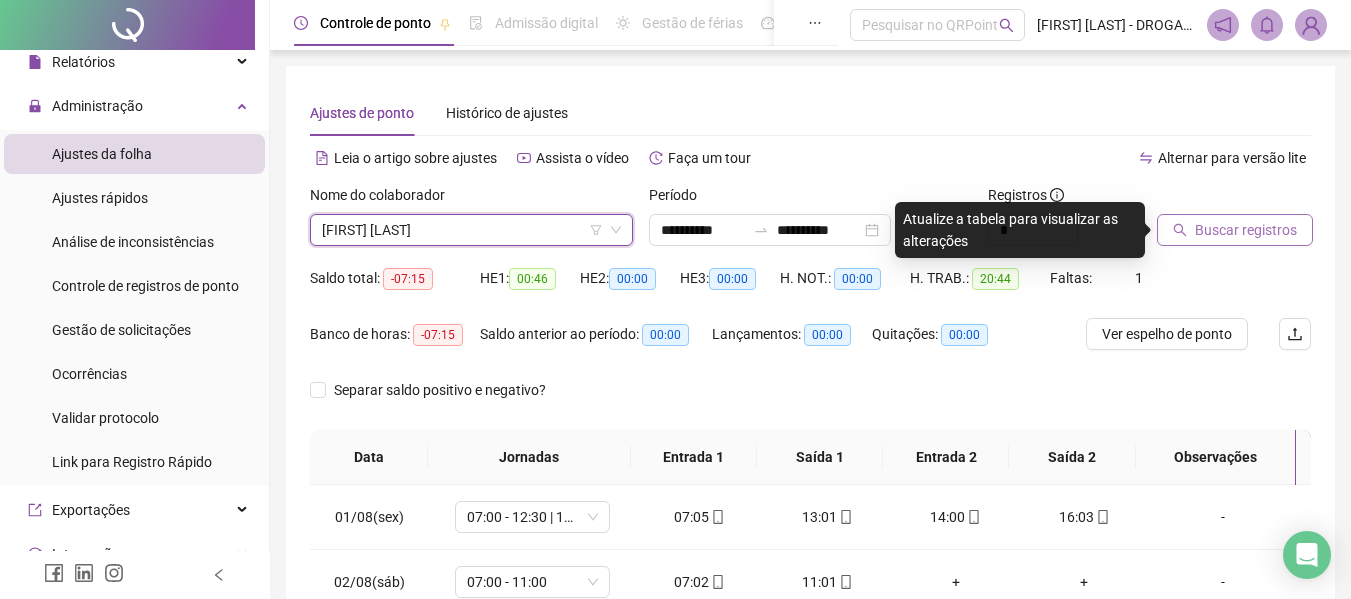 click on "Buscar registros" at bounding box center (1246, 230) 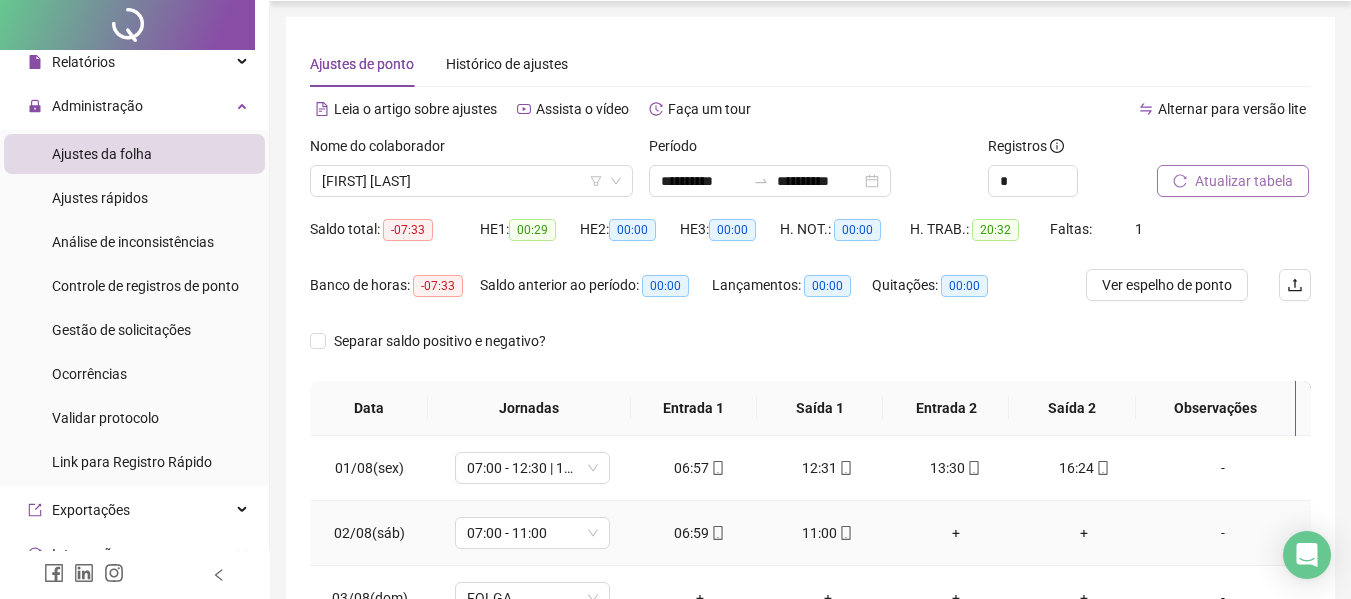 scroll, scrollTop: 0, scrollLeft: 0, axis: both 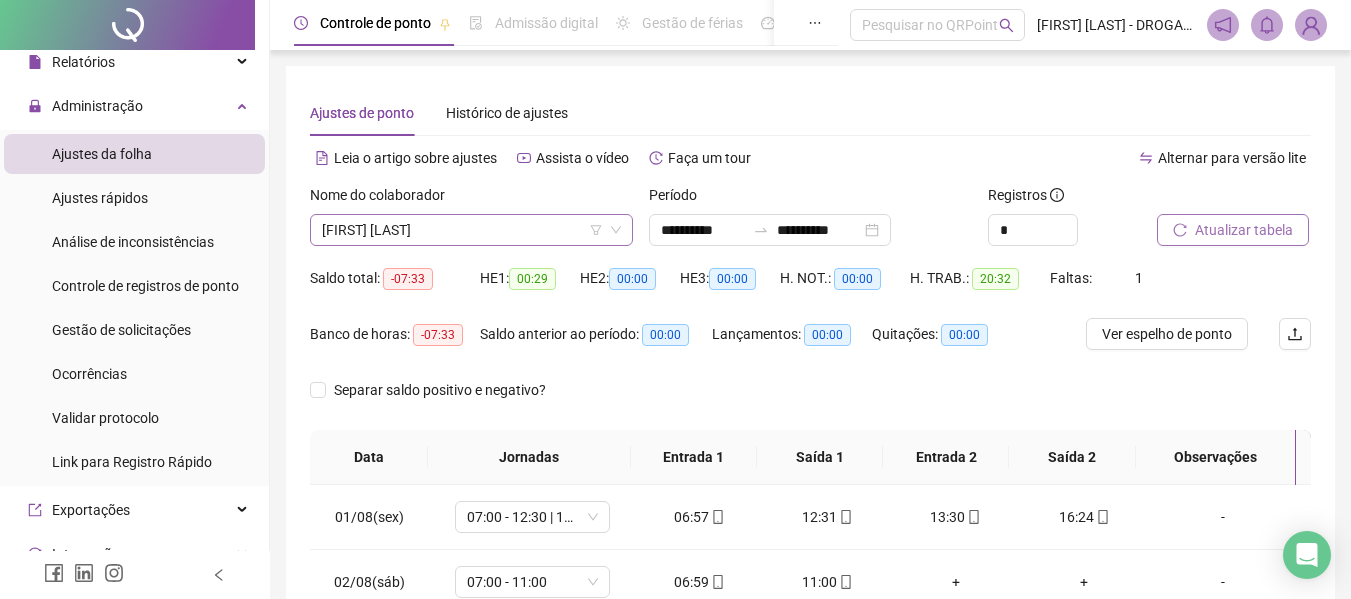 click on "[FIRST] [LAST]" at bounding box center (471, 230) 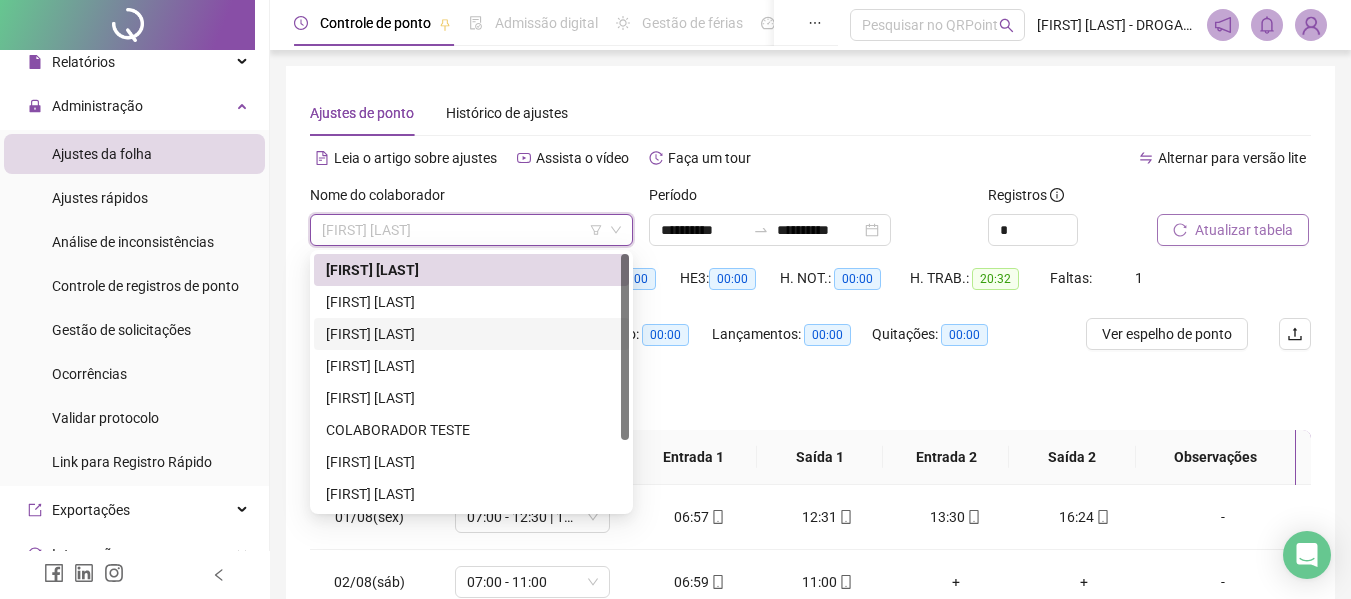click on "[FIRST] [LAST]" at bounding box center (471, 334) 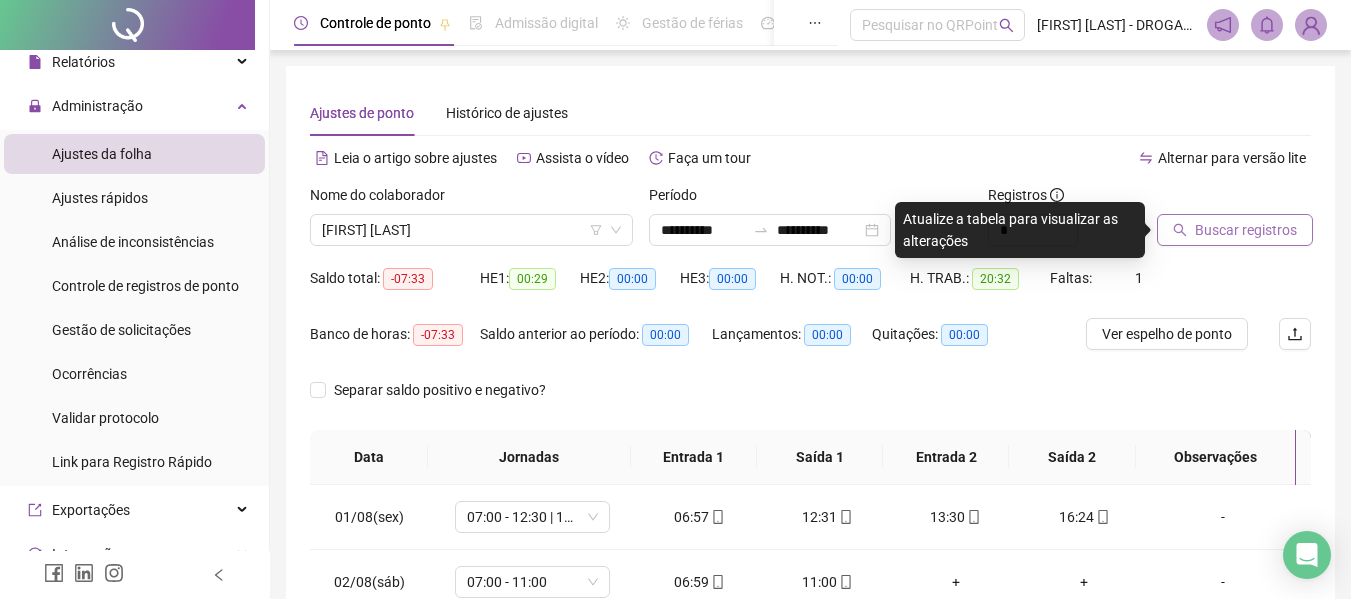 click on "Buscar registros" at bounding box center (1235, 230) 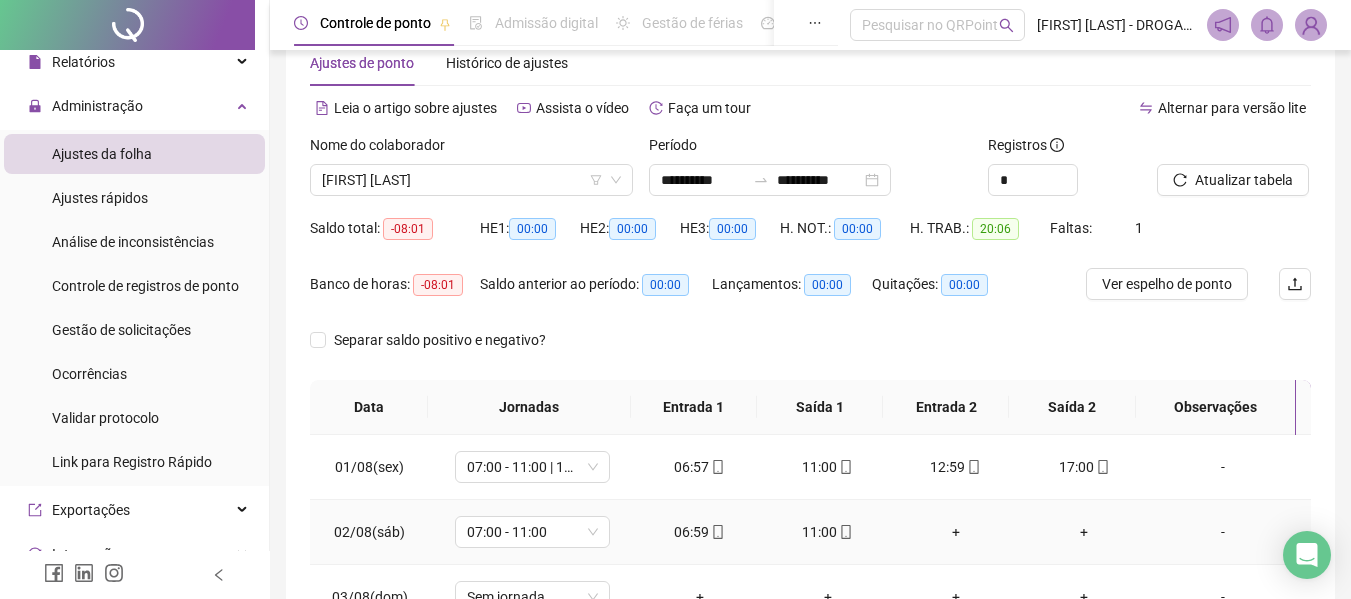 scroll, scrollTop: 0, scrollLeft: 0, axis: both 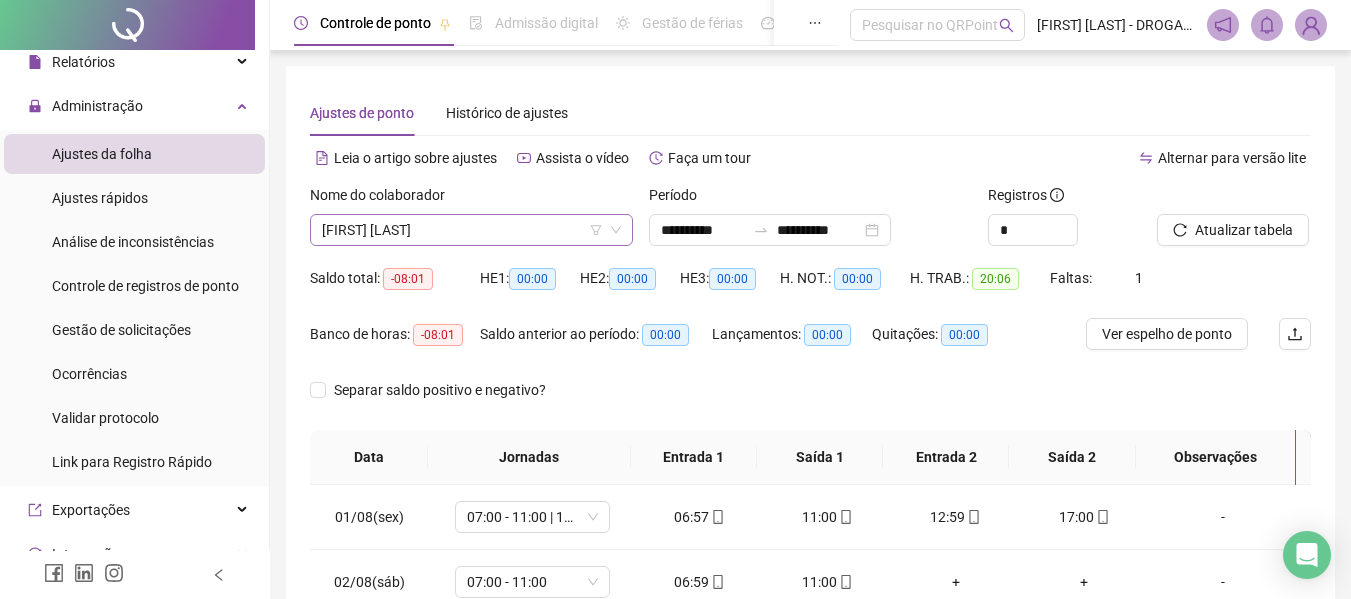 click on "[FIRST] [LAST]" at bounding box center (471, 230) 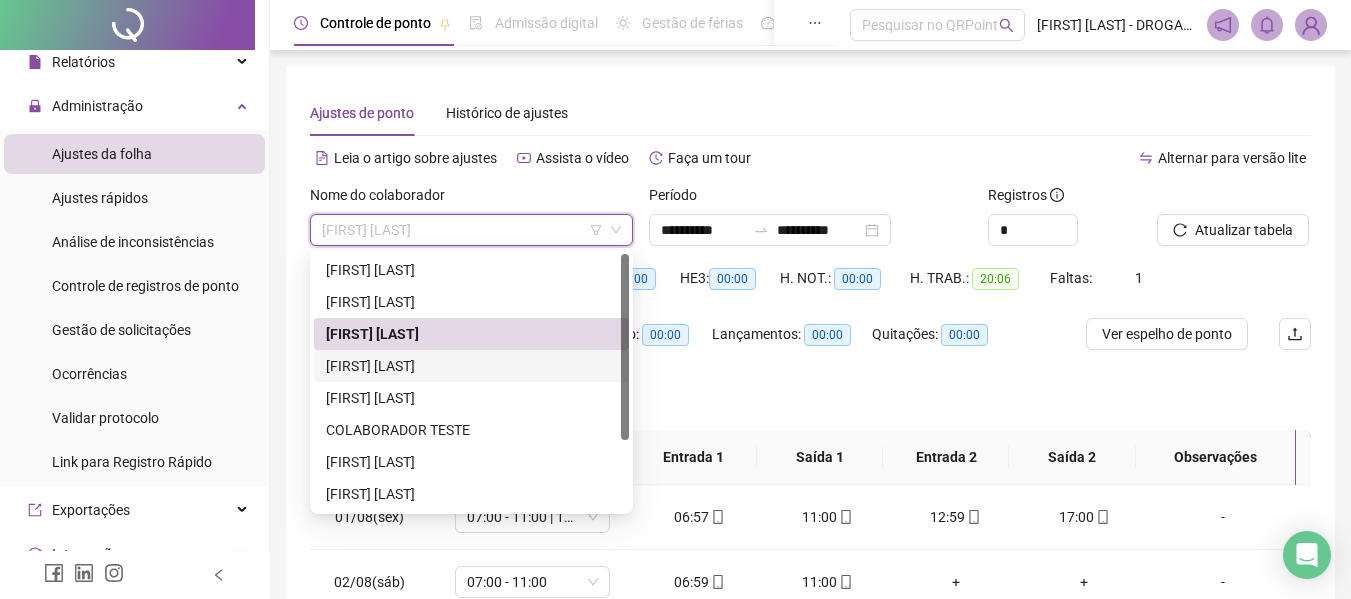 click on "[FIRST] [LAST]" at bounding box center (471, 366) 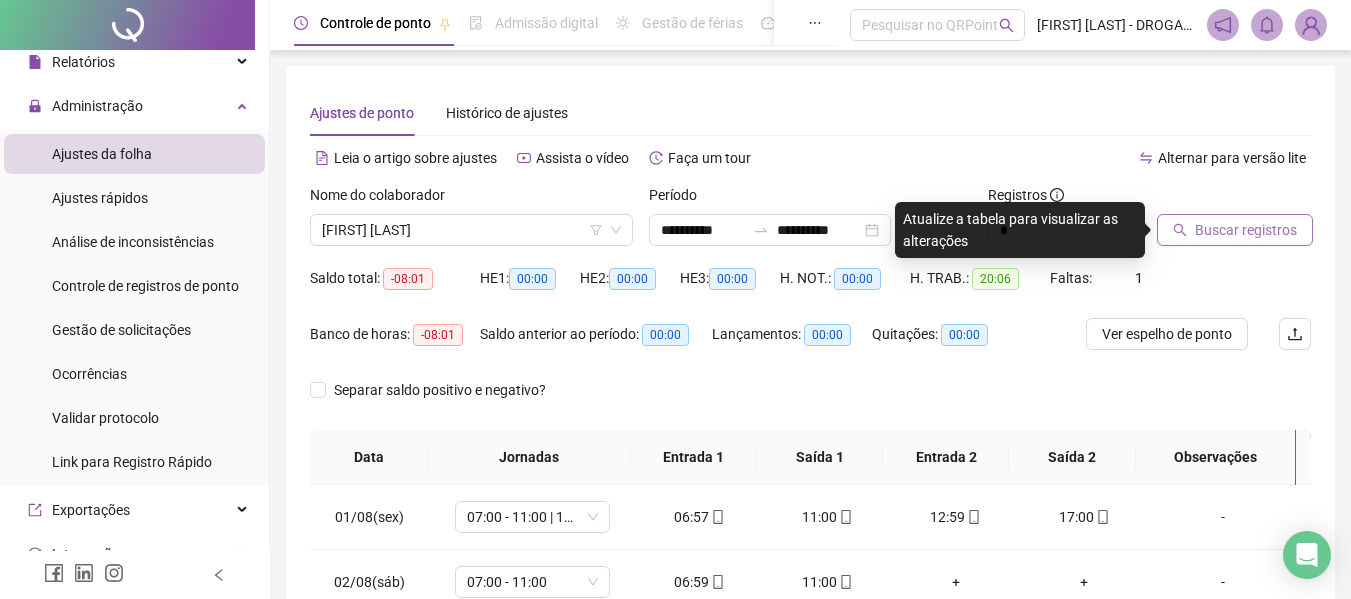 click on "Buscar registros" at bounding box center [1246, 230] 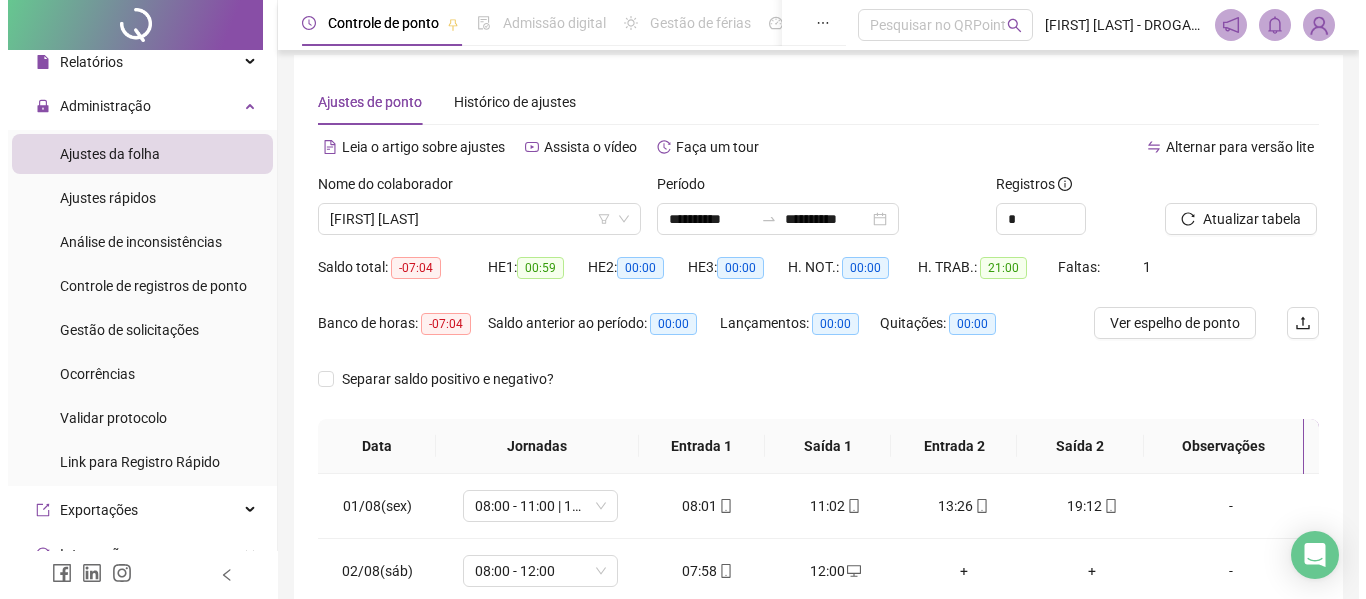 scroll, scrollTop: 0, scrollLeft: 0, axis: both 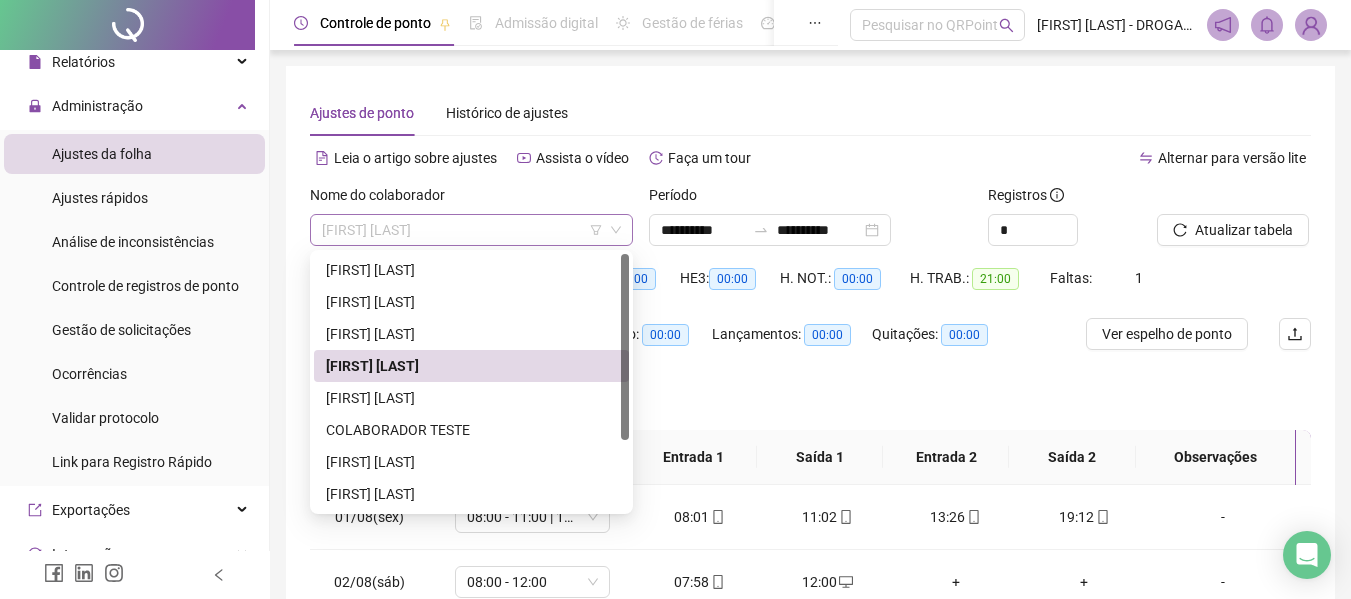 click on "[FIRST] [LAST]" at bounding box center [471, 230] 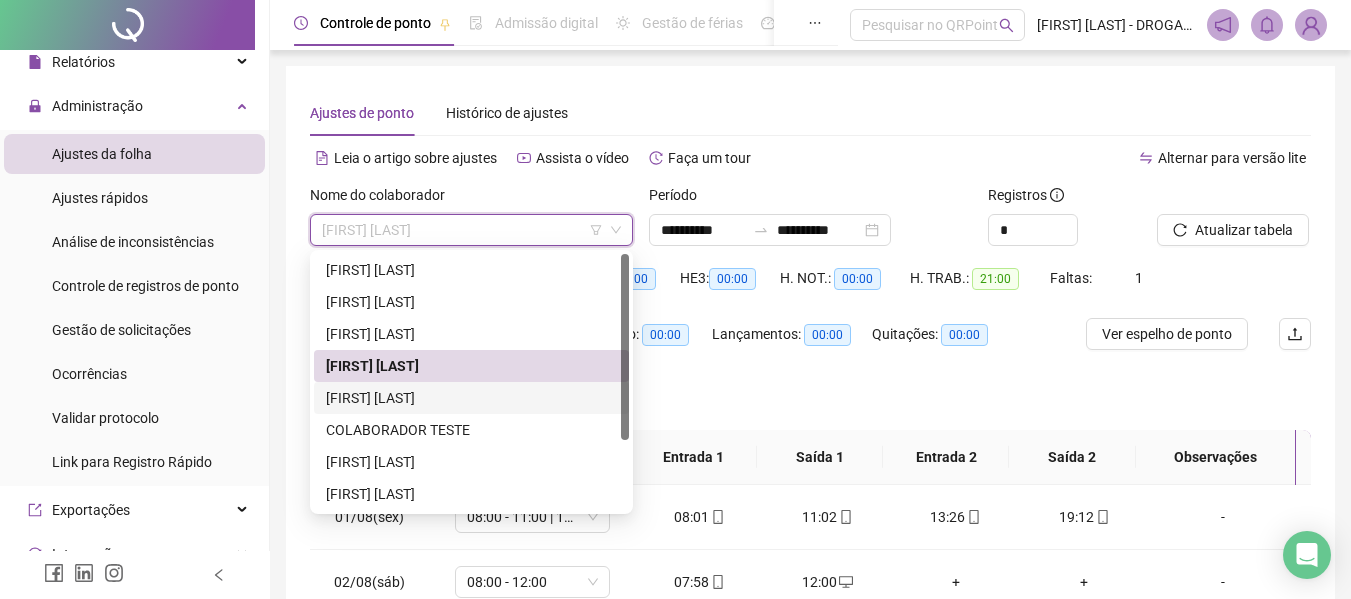 click on "[FIRST] [LAST]" at bounding box center (471, 398) 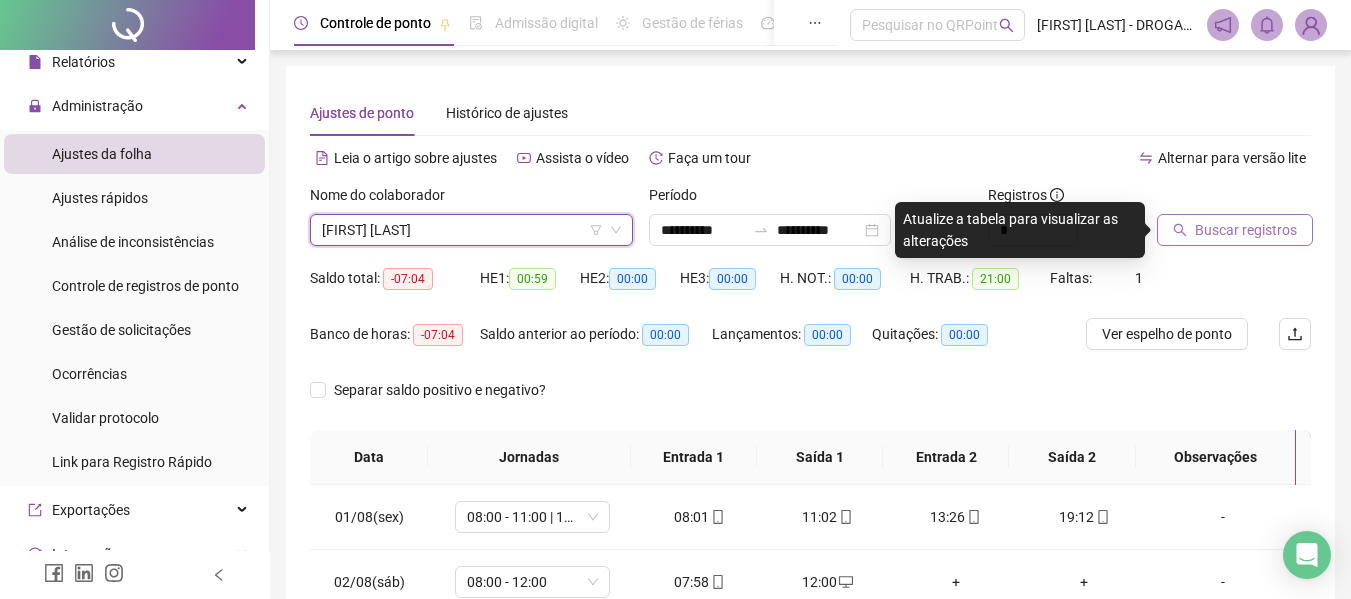 click on "Buscar registros" at bounding box center [1246, 230] 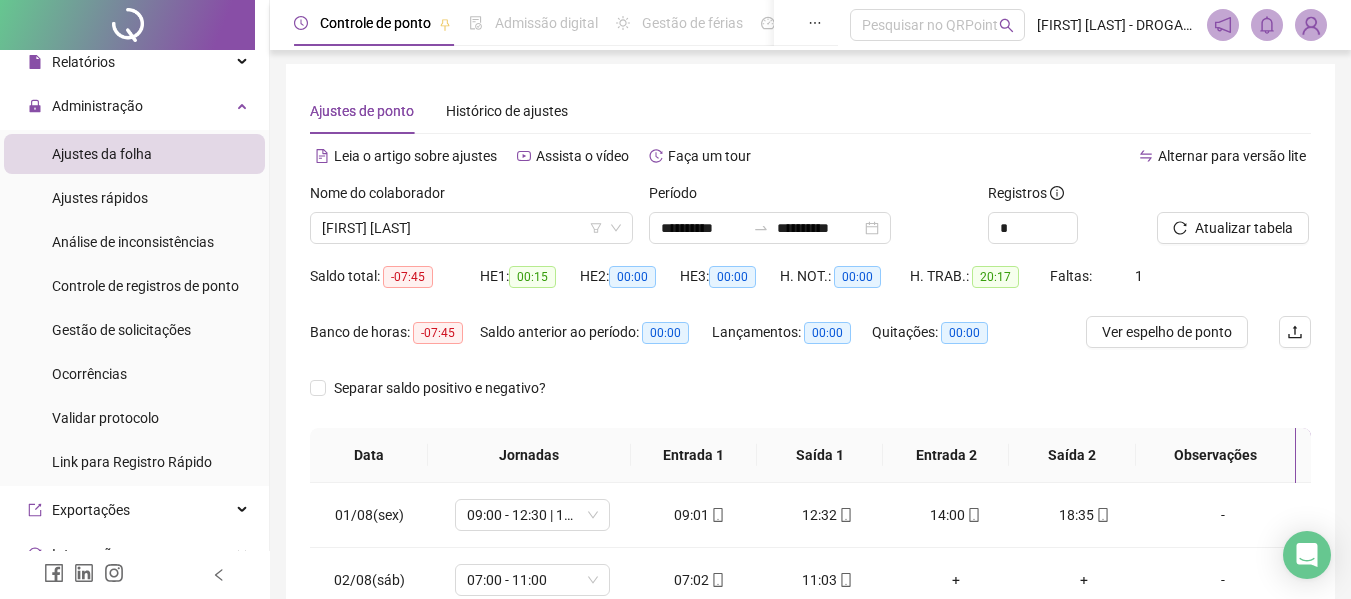 scroll, scrollTop: 0, scrollLeft: 0, axis: both 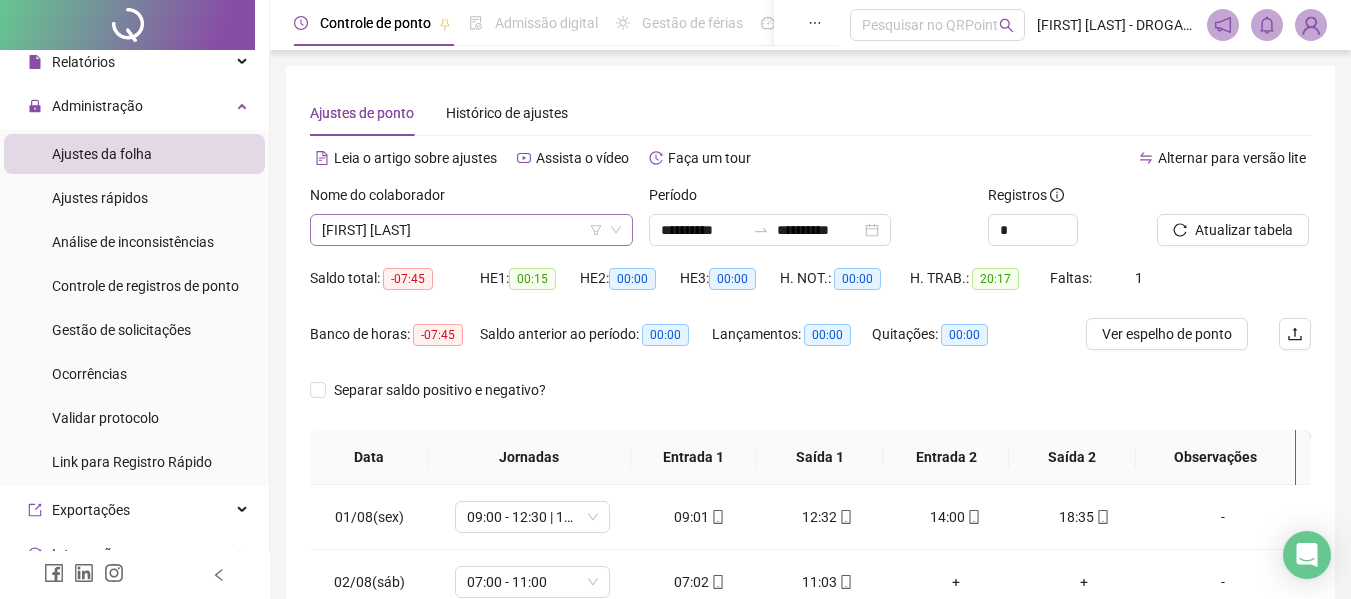 click 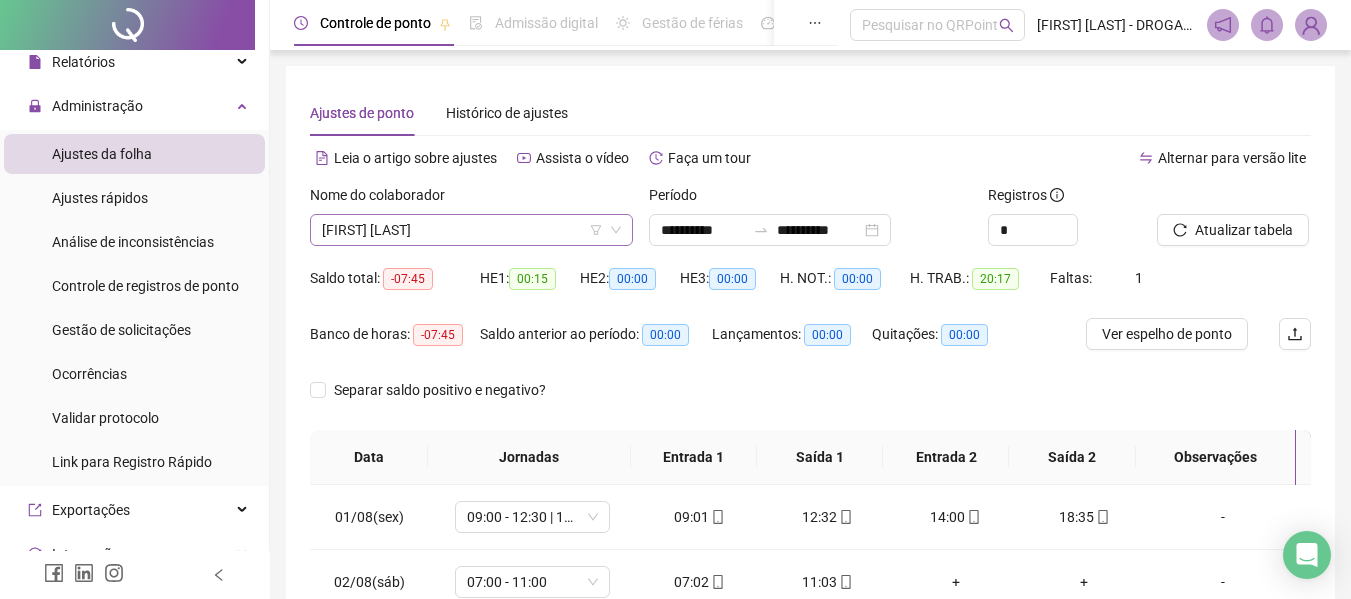 click 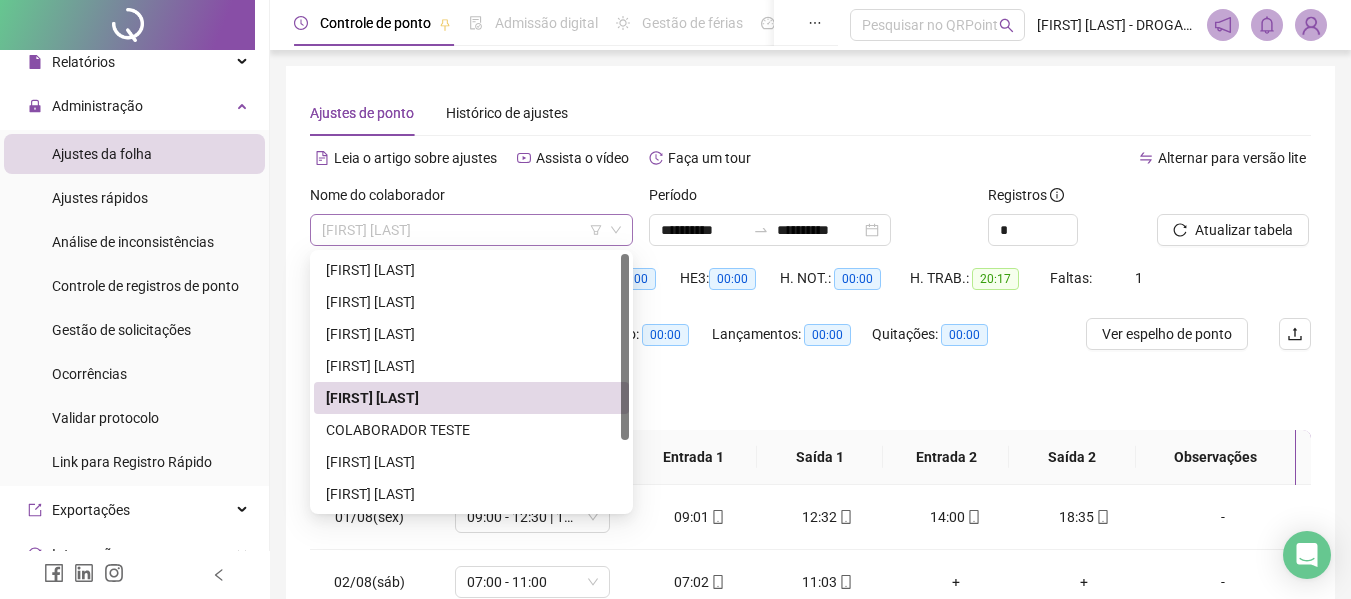 click on "[FIRST] [LAST]" at bounding box center (471, 230) 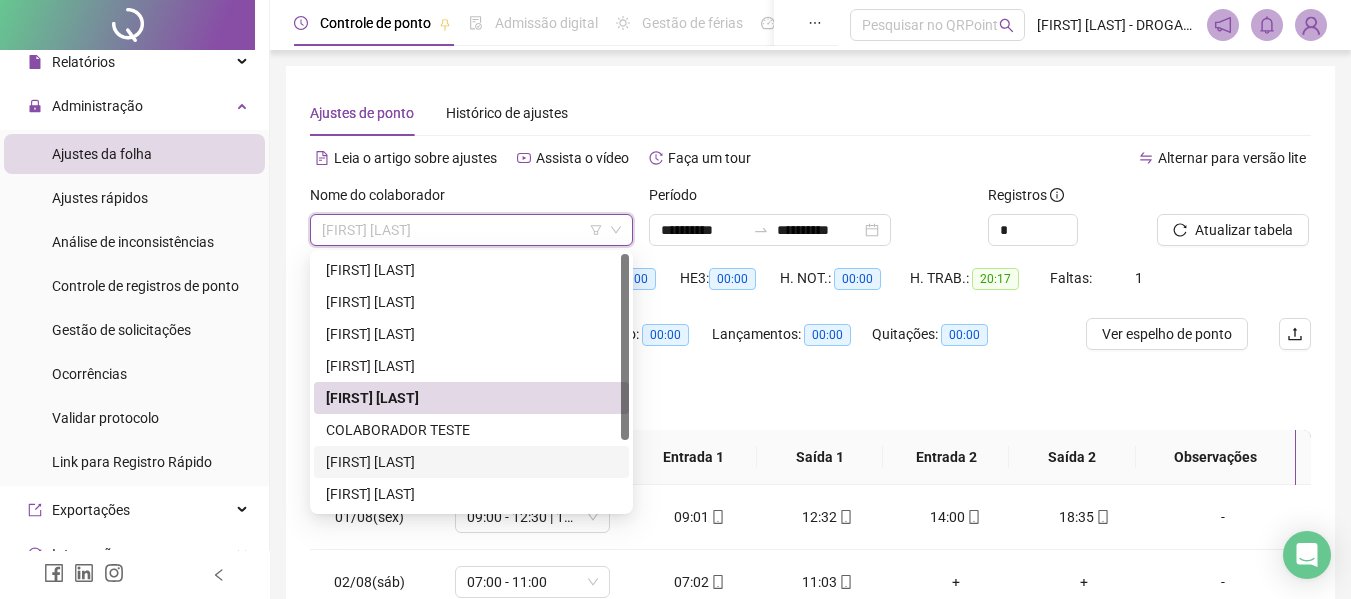 click on "[FIRST] [LAST]" at bounding box center (471, 462) 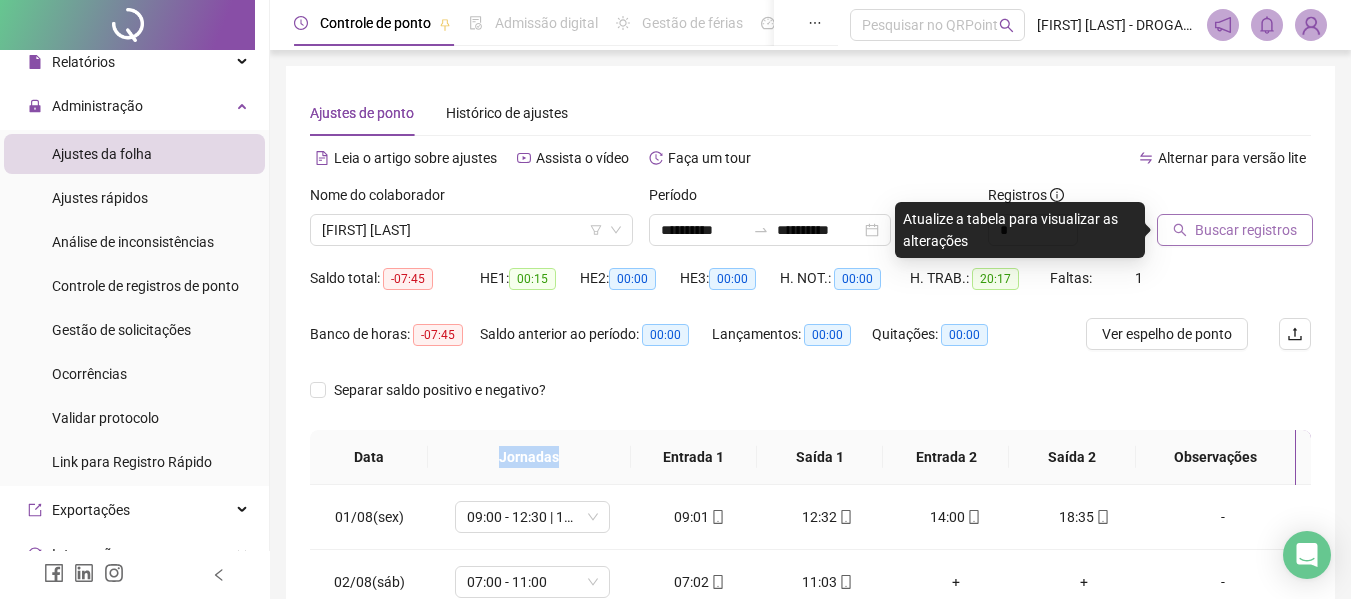 click on "Buscar registros" at bounding box center (1246, 230) 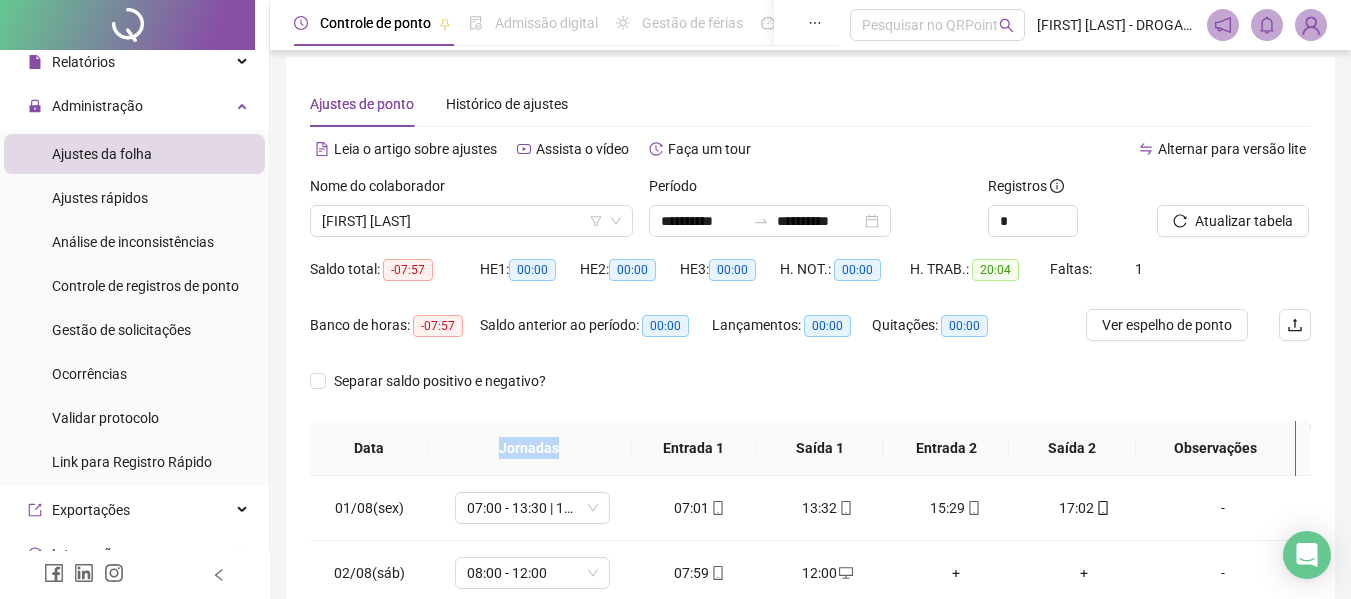 scroll, scrollTop: 0, scrollLeft: 0, axis: both 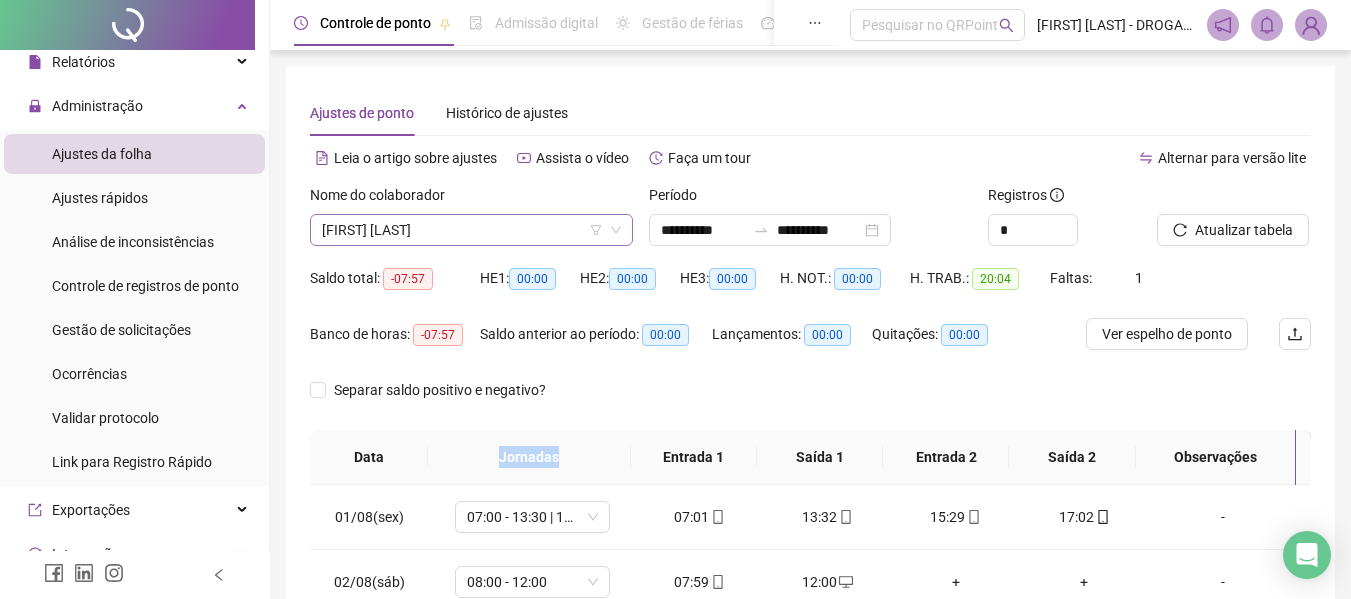 click on "[FIRST] [LAST]" at bounding box center (471, 230) 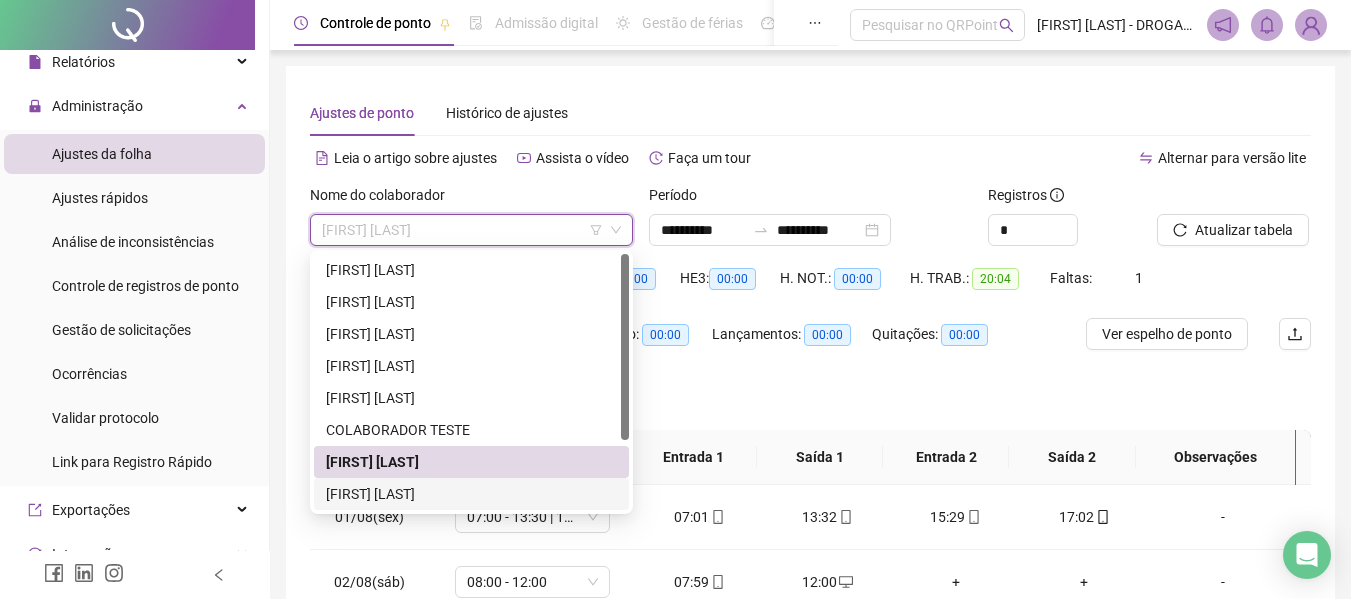click on "[FIRST] [LAST]" at bounding box center (471, 494) 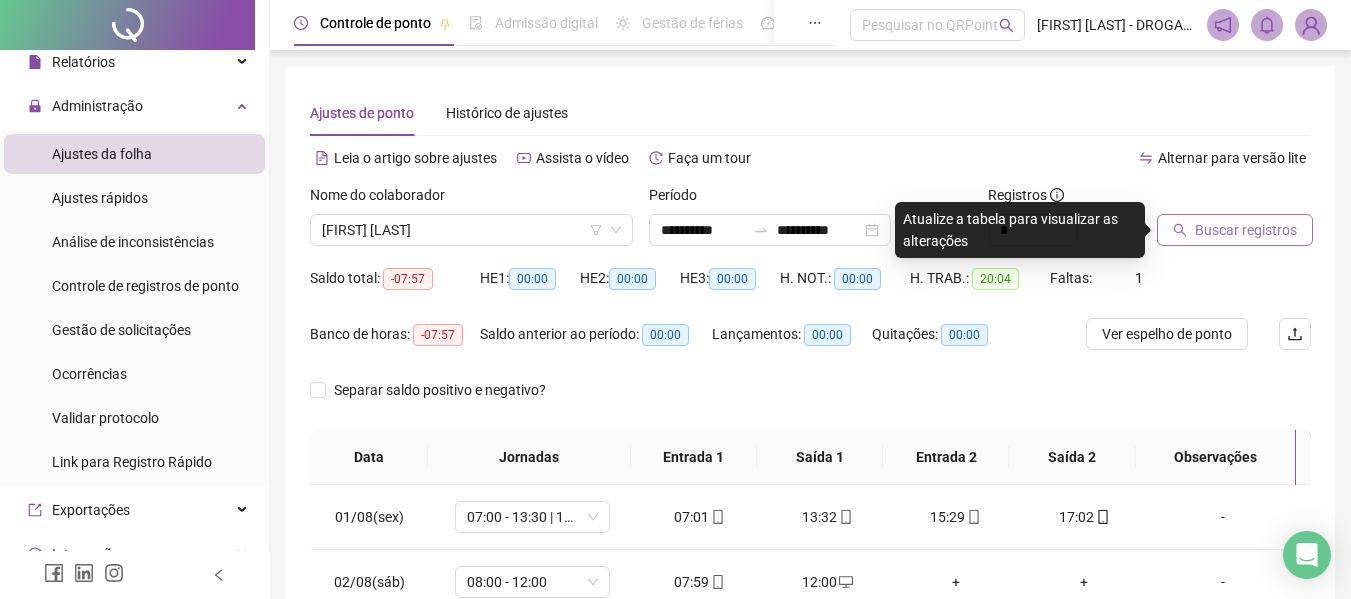 click on "Buscar registros" at bounding box center [1246, 230] 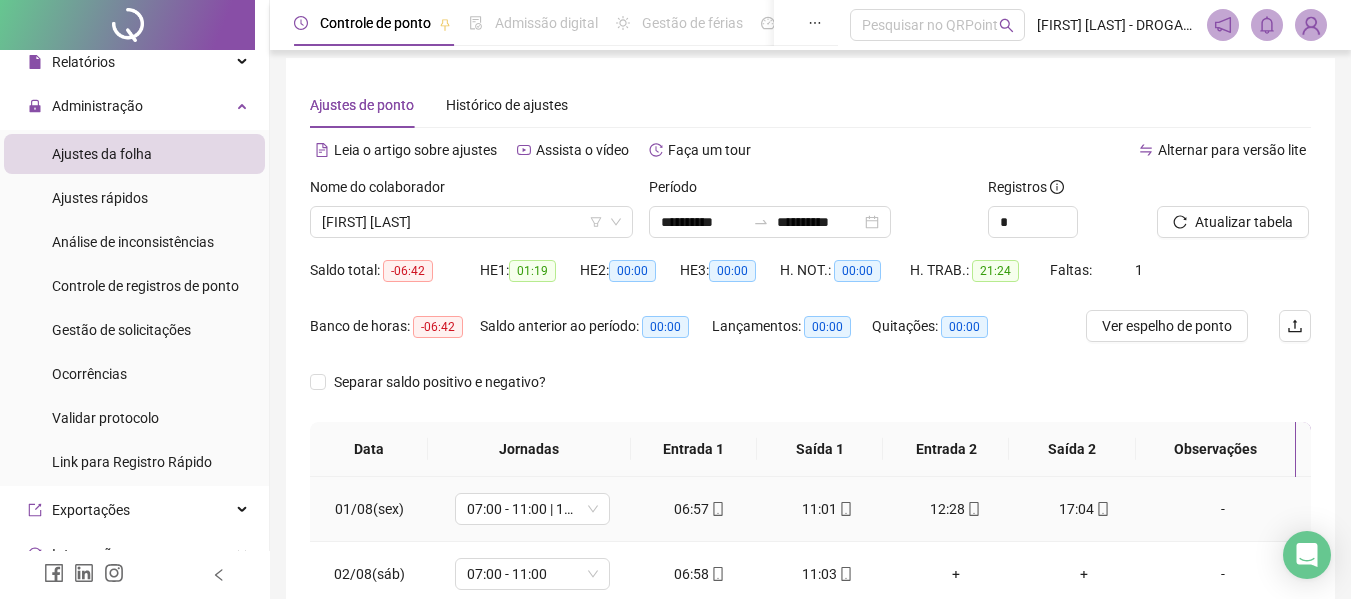 scroll, scrollTop: 0, scrollLeft: 0, axis: both 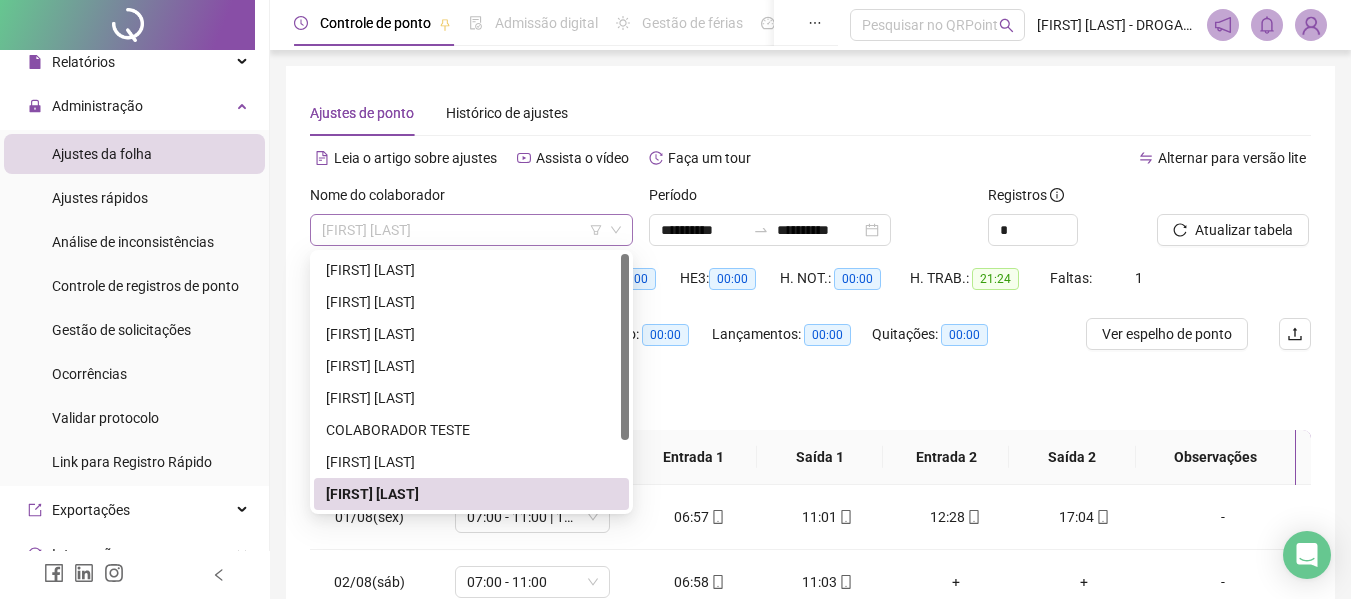 click on "[FIRST] [LAST]" at bounding box center (471, 230) 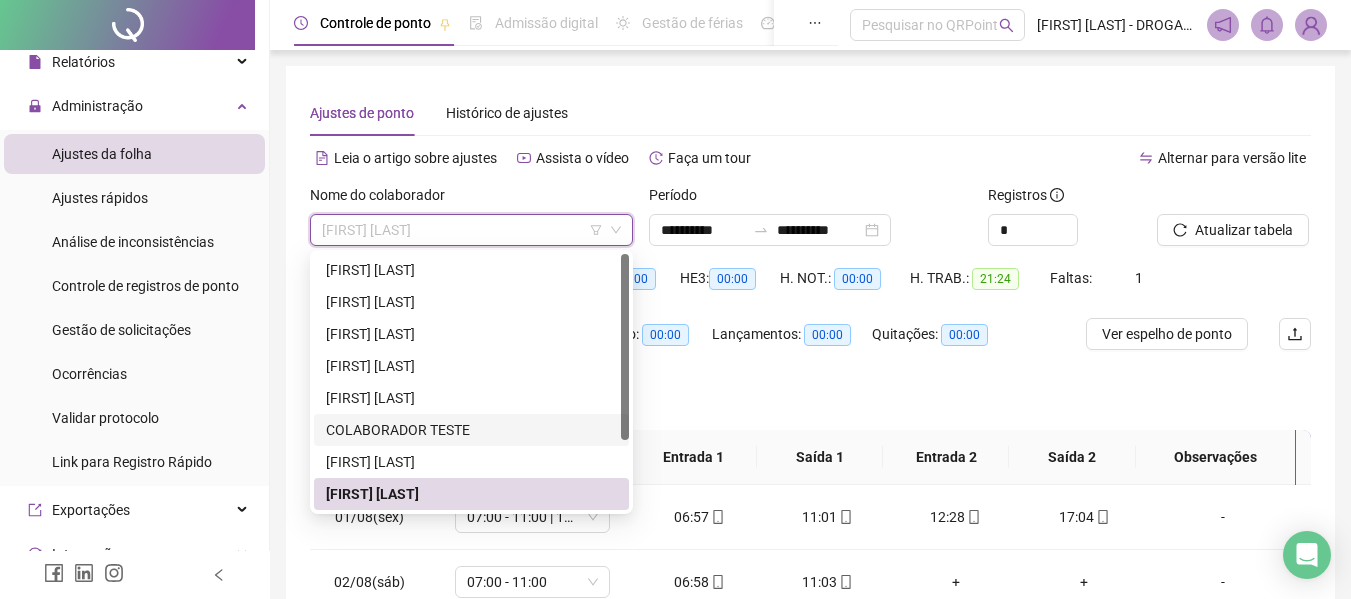 scroll, scrollTop: 96, scrollLeft: 0, axis: vertical 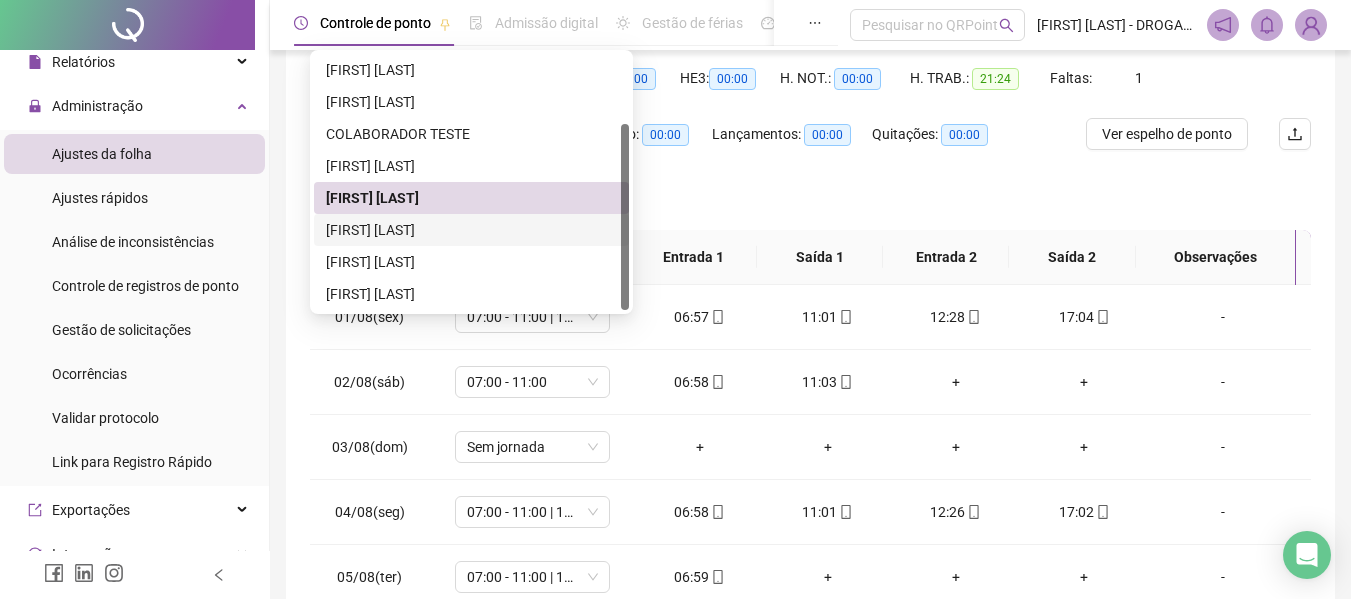 click on "[FIRST] [LAST]" at bounding box center (471, 230) 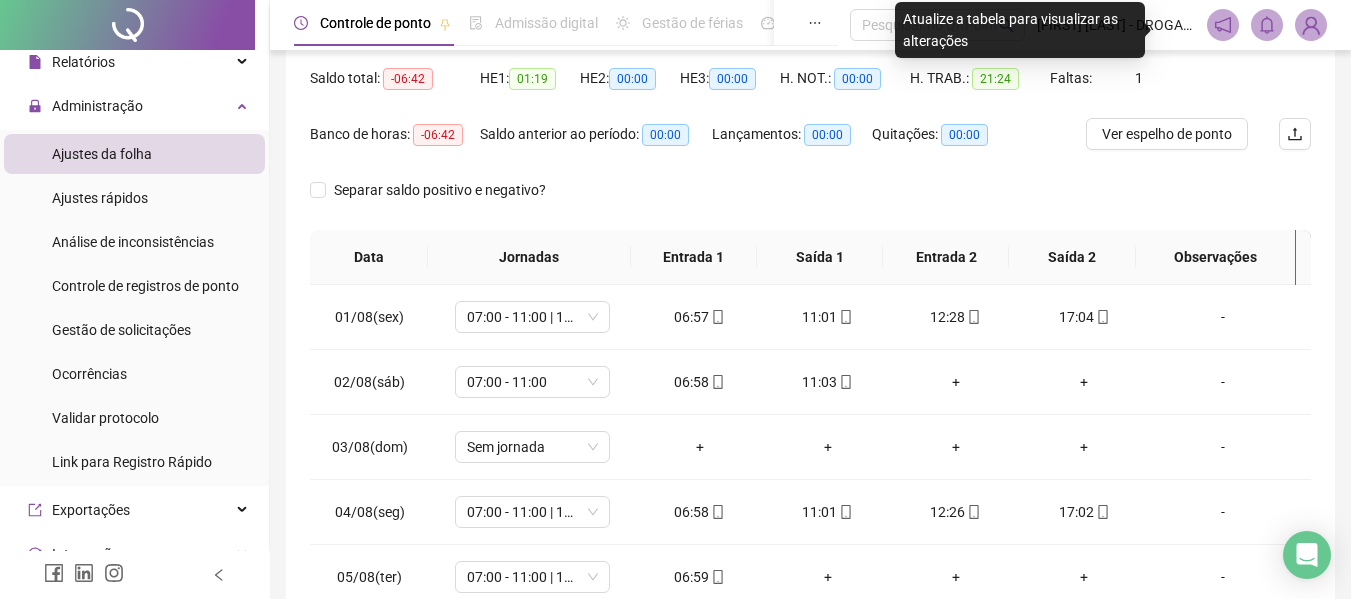 scroll, scrollTop: 100, scrollLeft: 0, axis: vertical 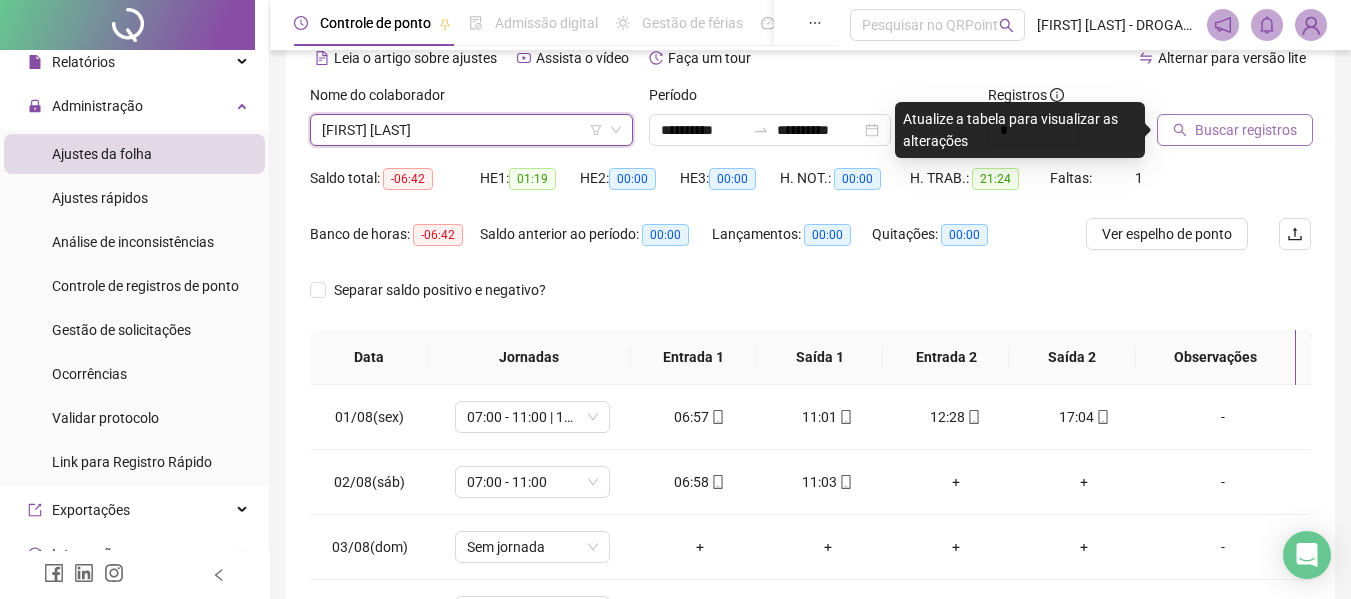 click on "Buscar registros" at bounding box center [1246, 130] 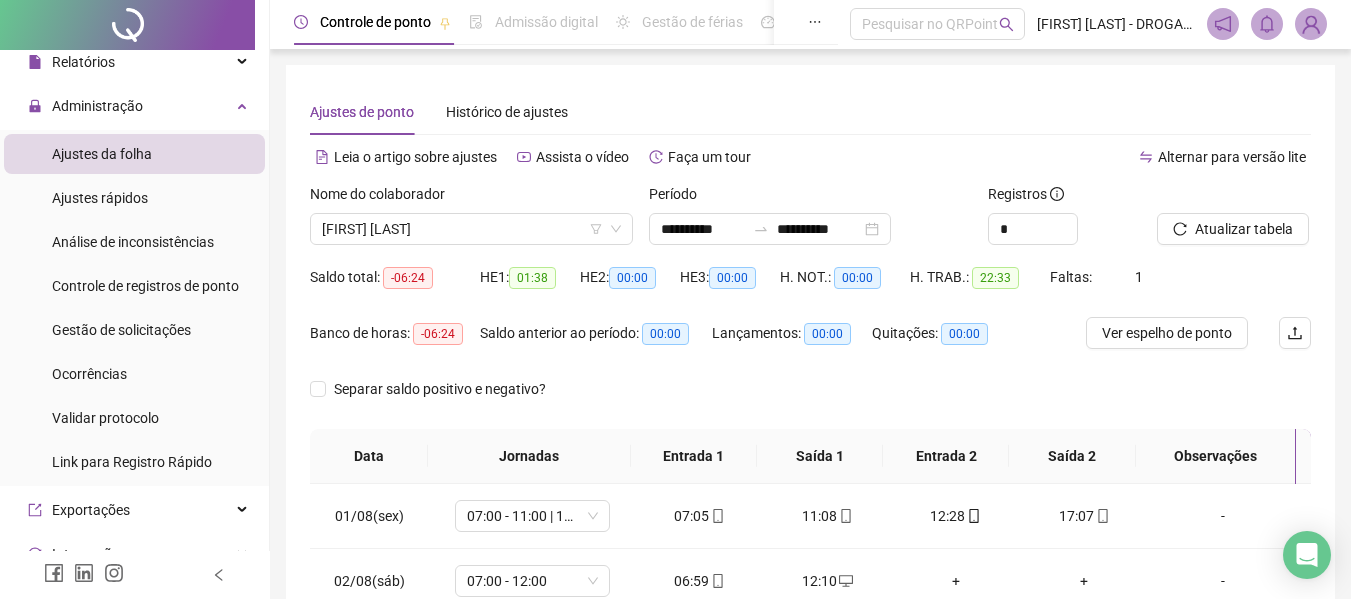 scroll, scrollTop: 0, scrollLeft: 0, axis: both 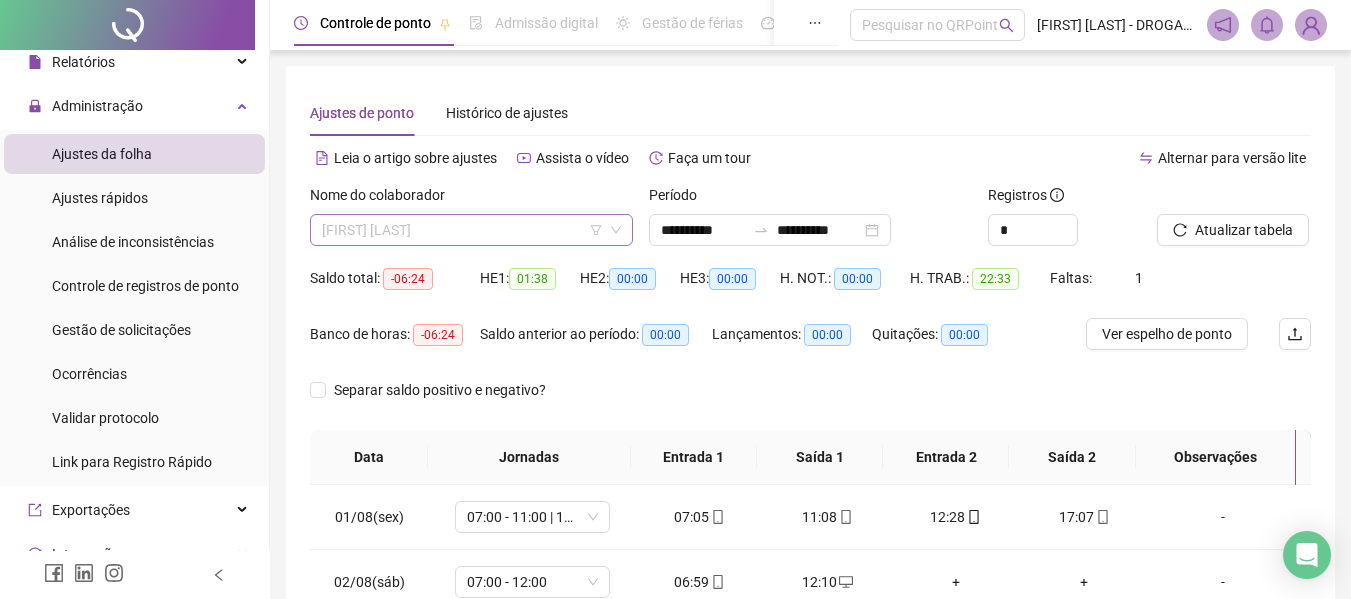 click on "[FIRST] [LAST]" at bounding box center (471, 230) 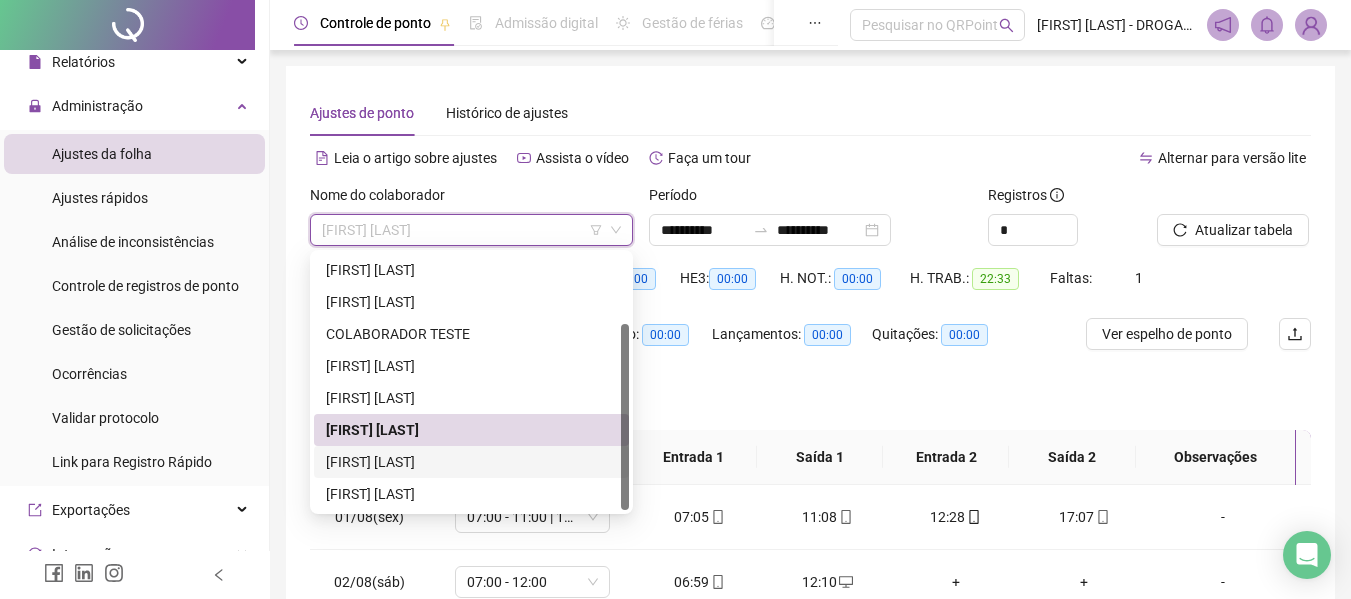 click on "[FIRST] [LAST]" at bounding box center (471, 462) 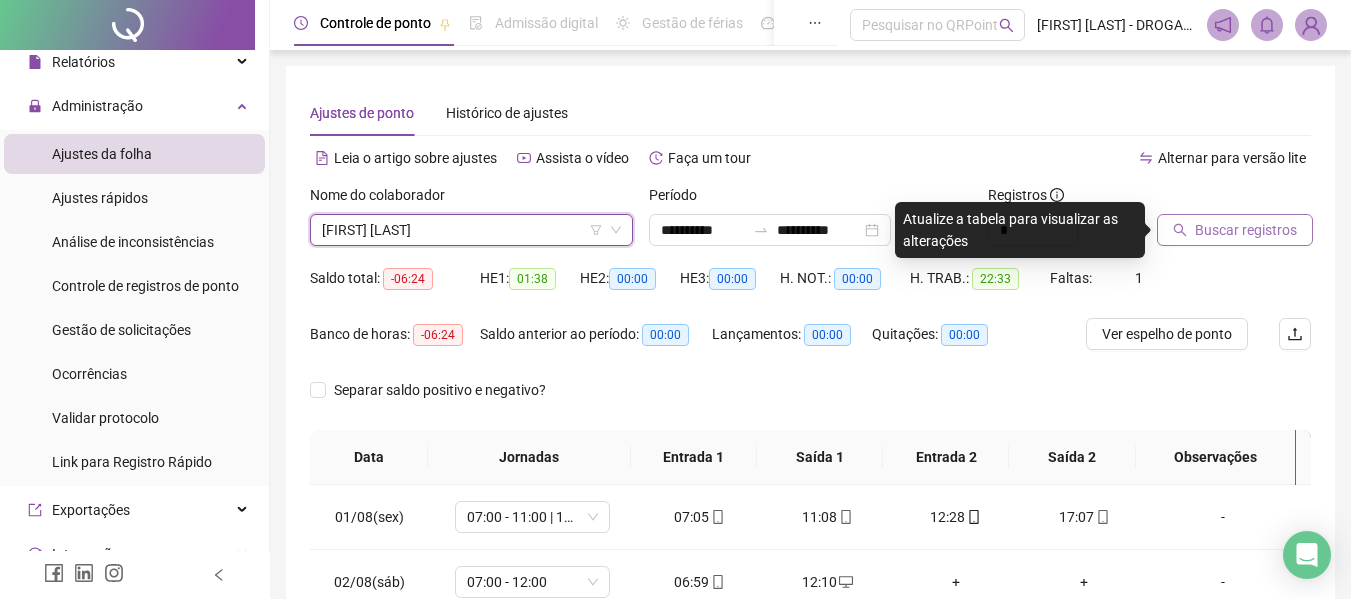 click on "Buscar registros" at bounding box center (1246, 230) 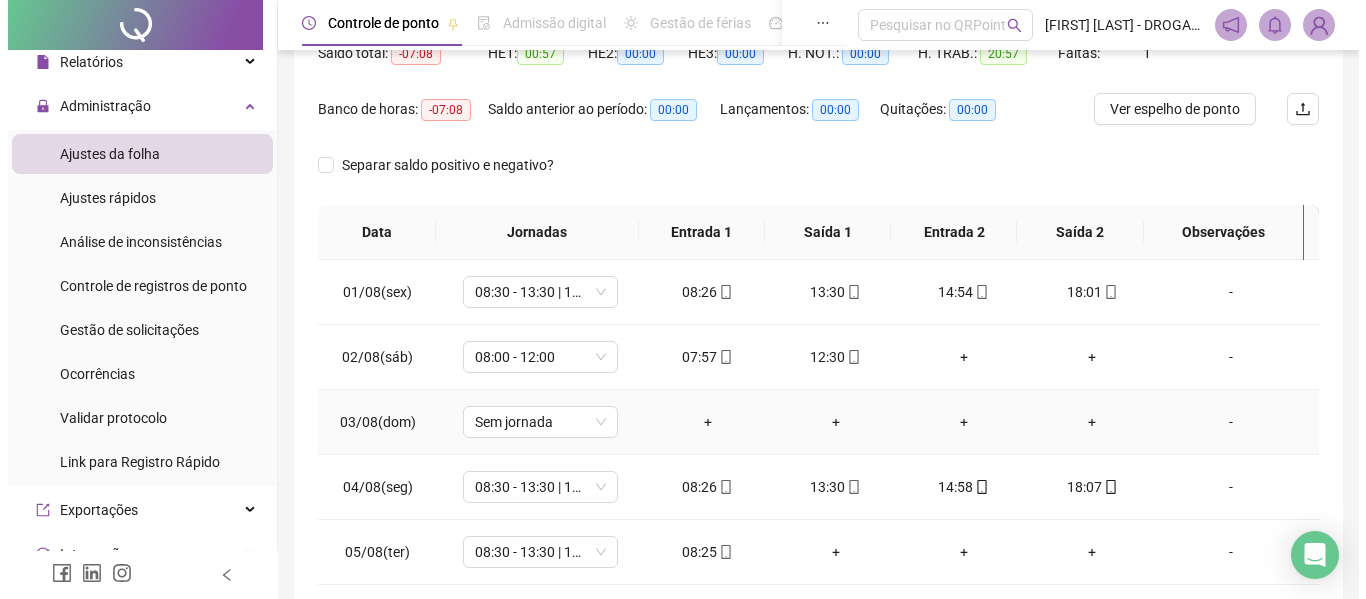 scroll, scrollTop: 0, scrollLeft: 0, axis: both 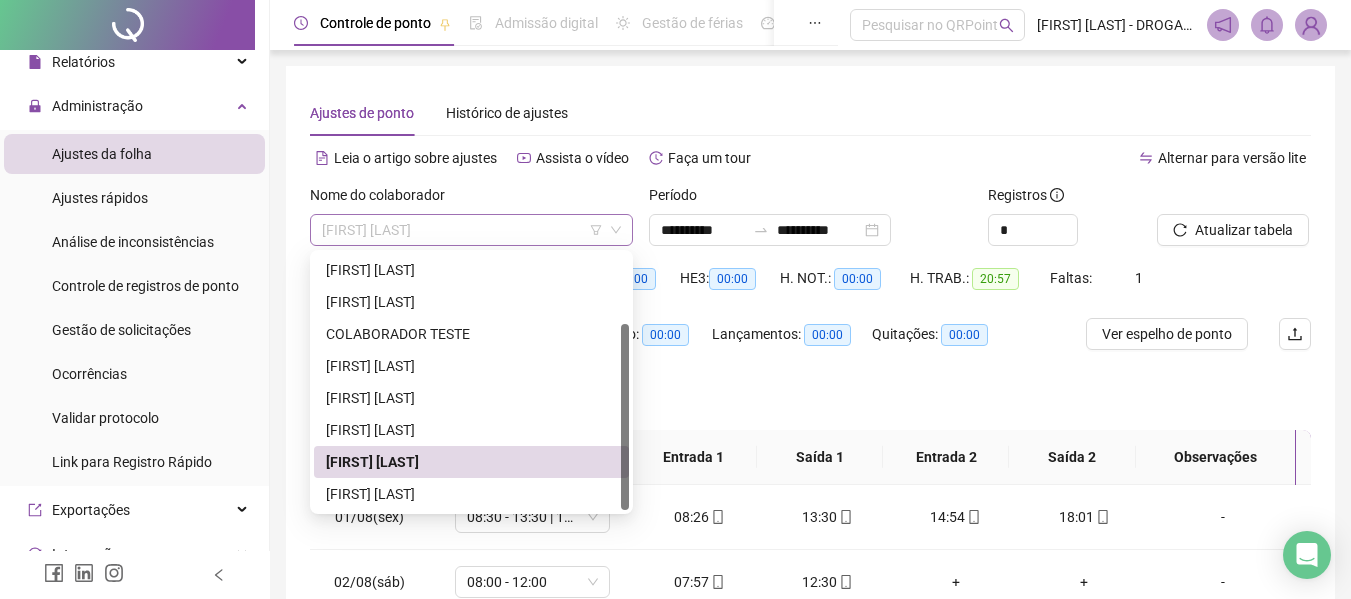 click on "[FIRST] [LAST]" at bounding box center (471, 230) 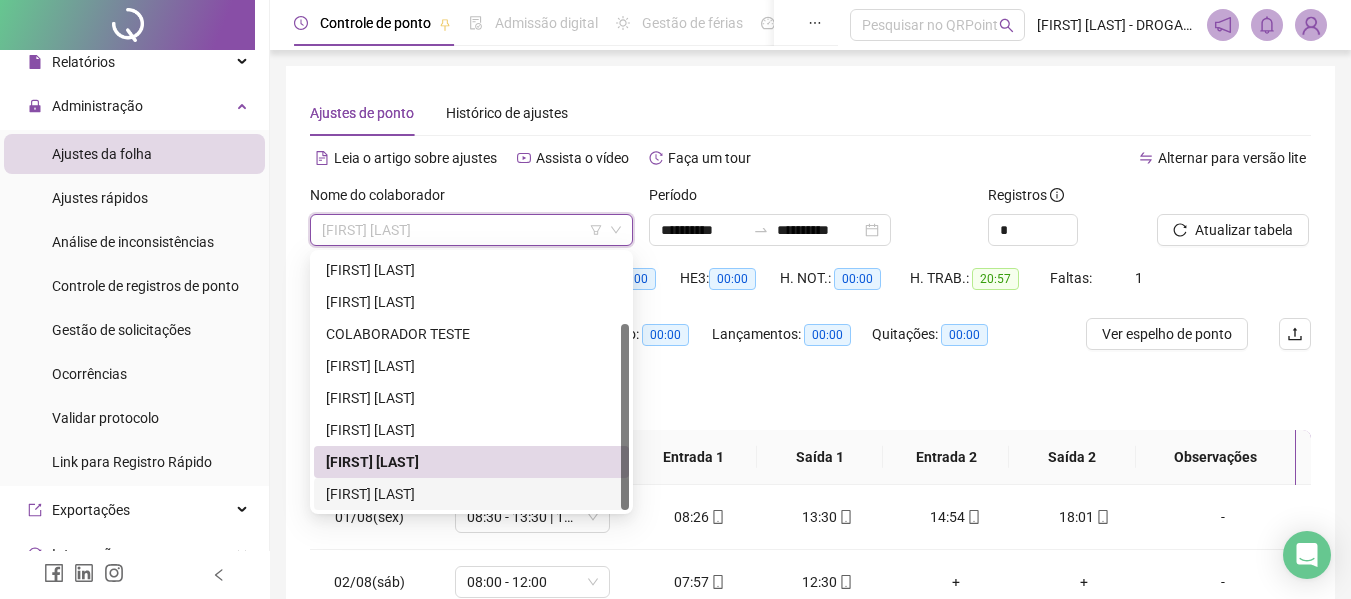 click on "[FIRST] [LAST]" at bounding box center [471, 494] 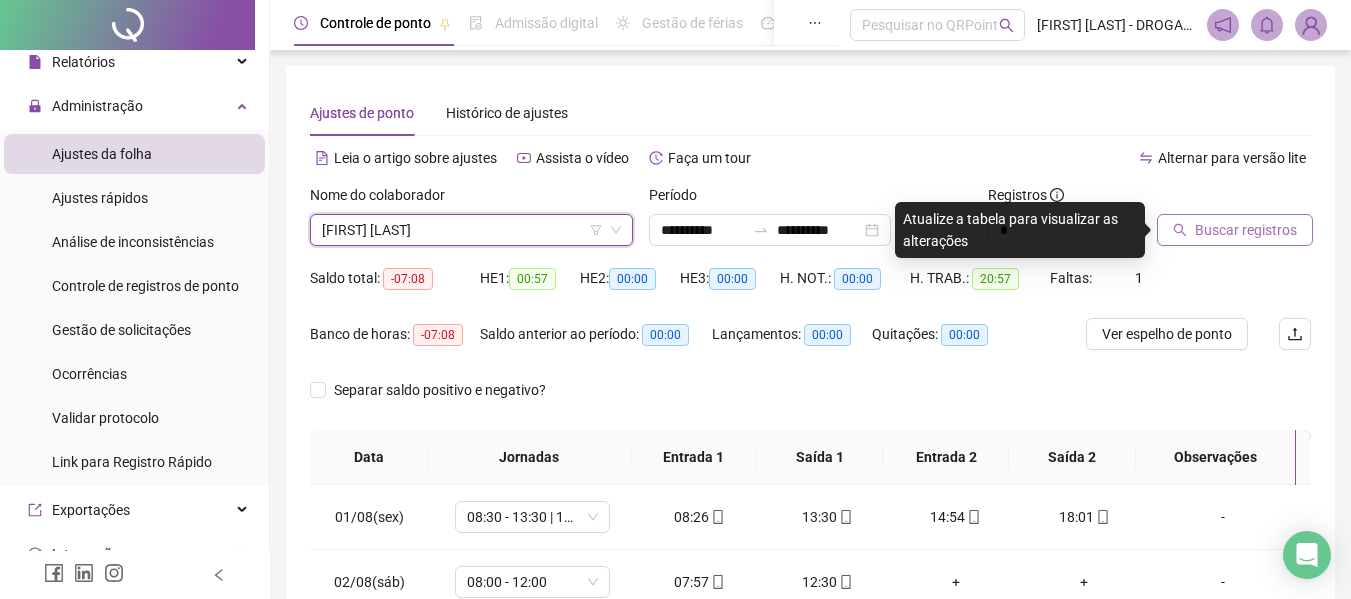 click on "Buscar registros" at bounding box center (1246, 230) 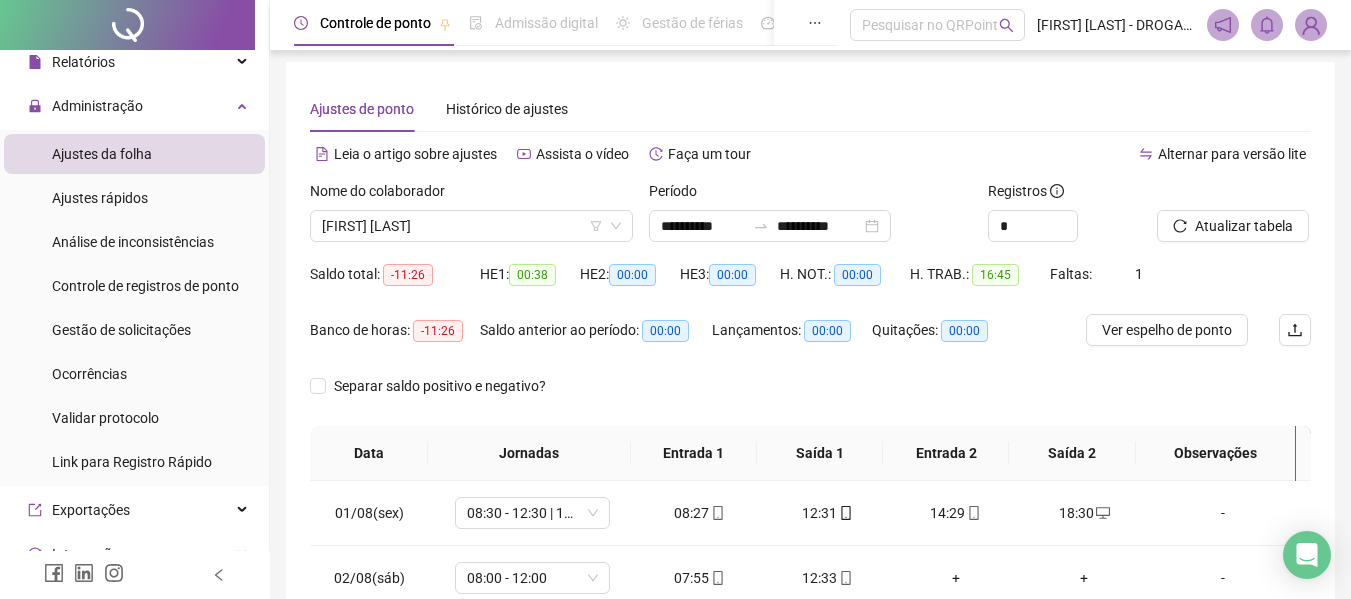 scroll, scrollTop: 0, scrollLeft: 0, axis: both 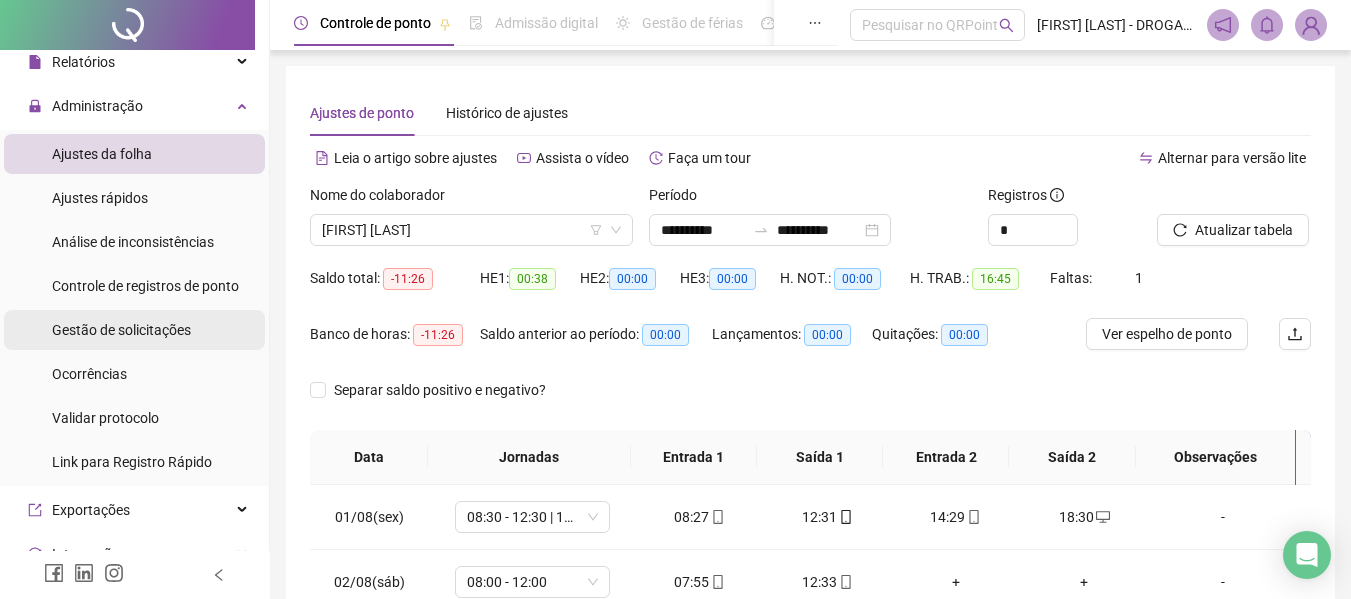 click on "Gestão de solicitações" at bounding box center [121, 330] 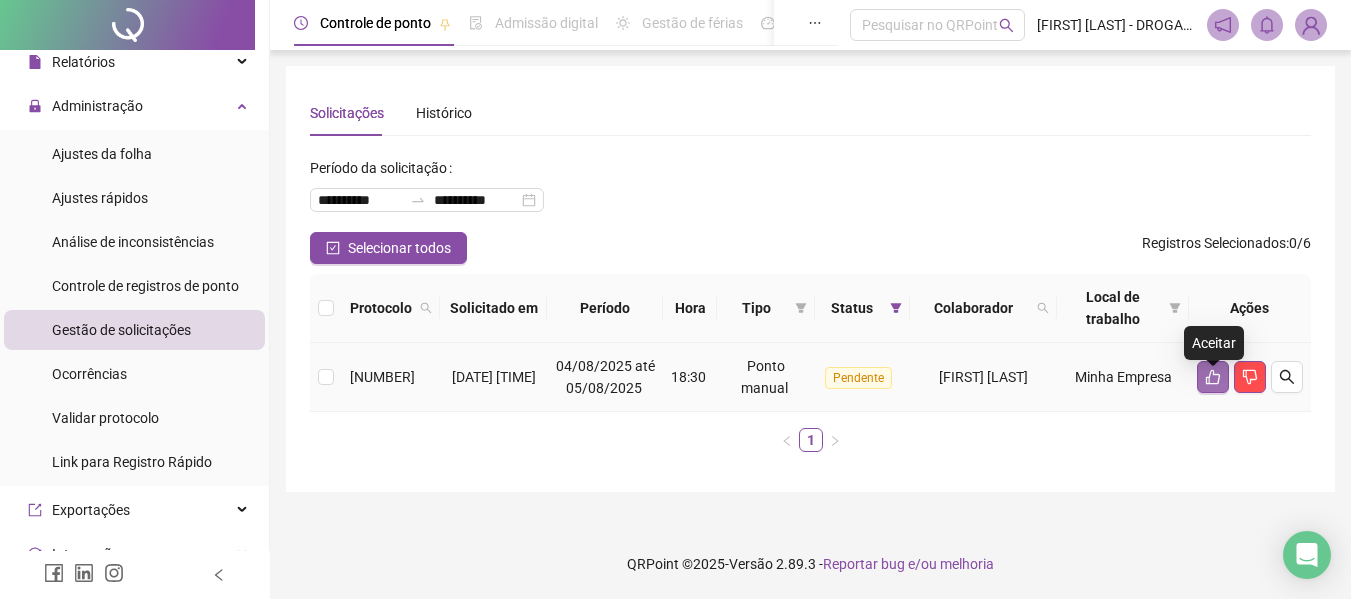 click 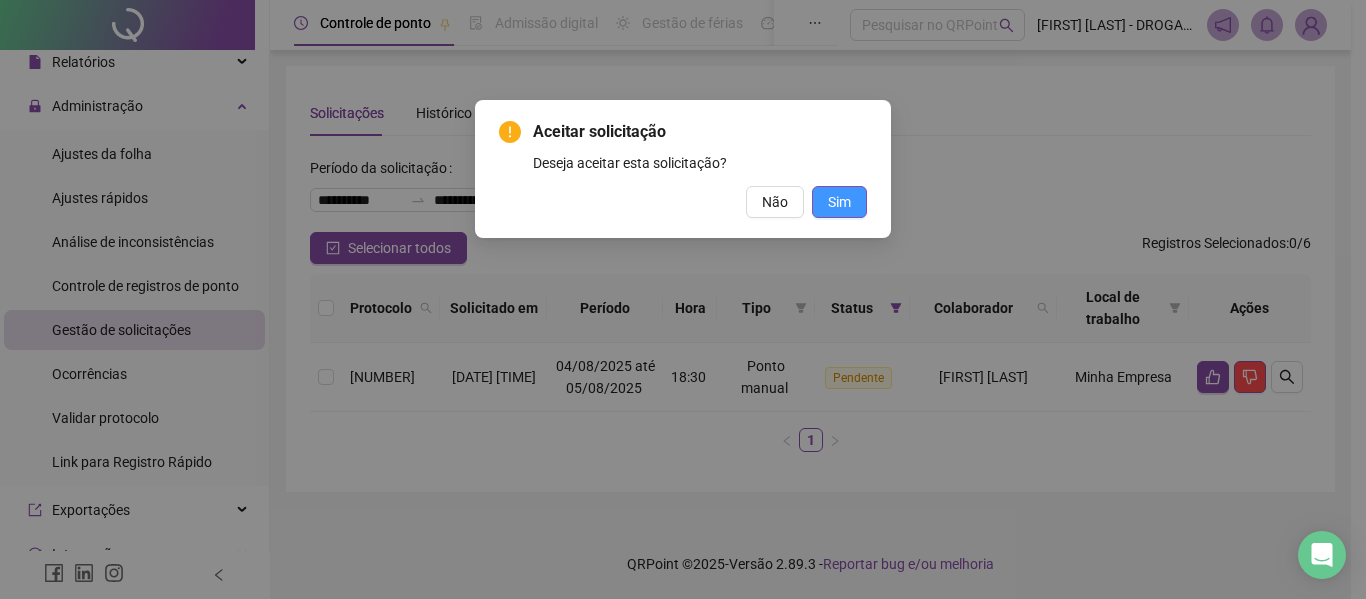 click on "Sim" at bounding box center [839, 202] 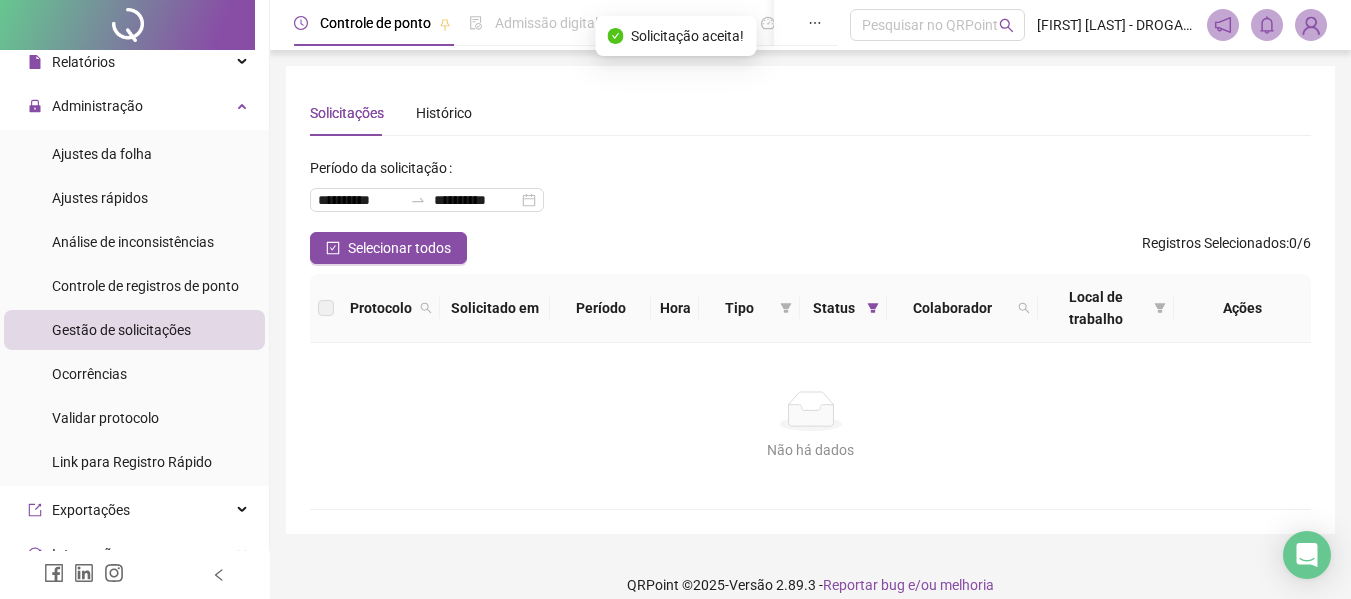 click at bounding box center (127, 25) 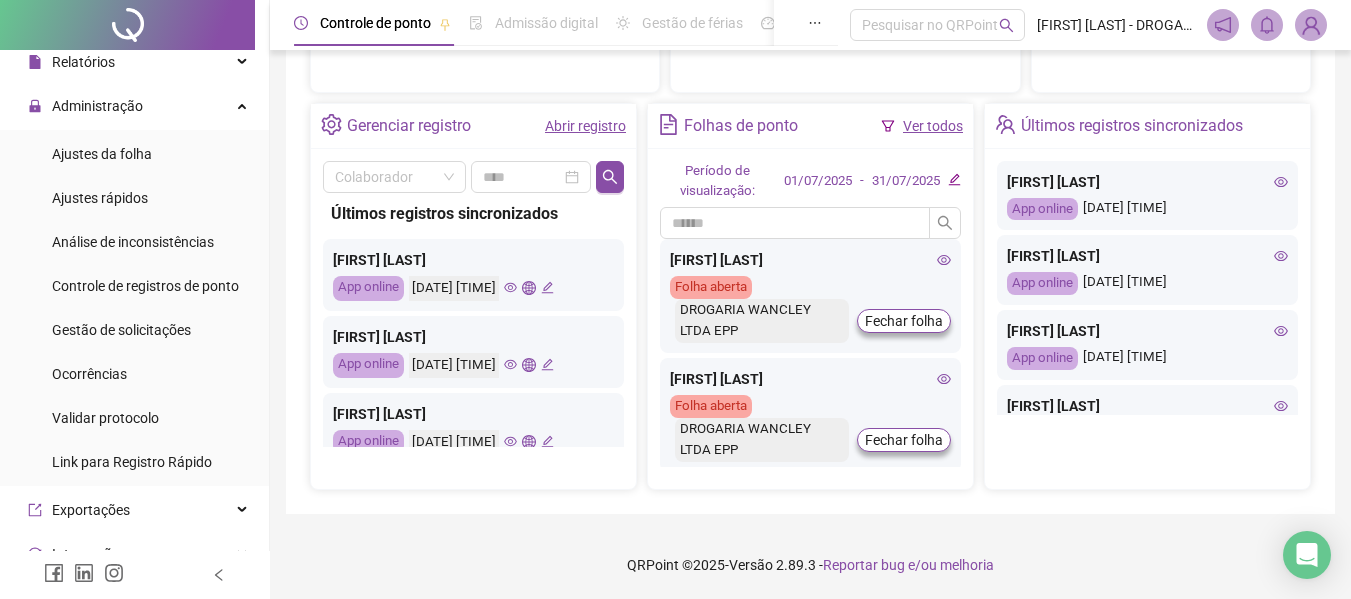 scroll, scrollTop: 723, scrollLeft: 0, axis: vertical 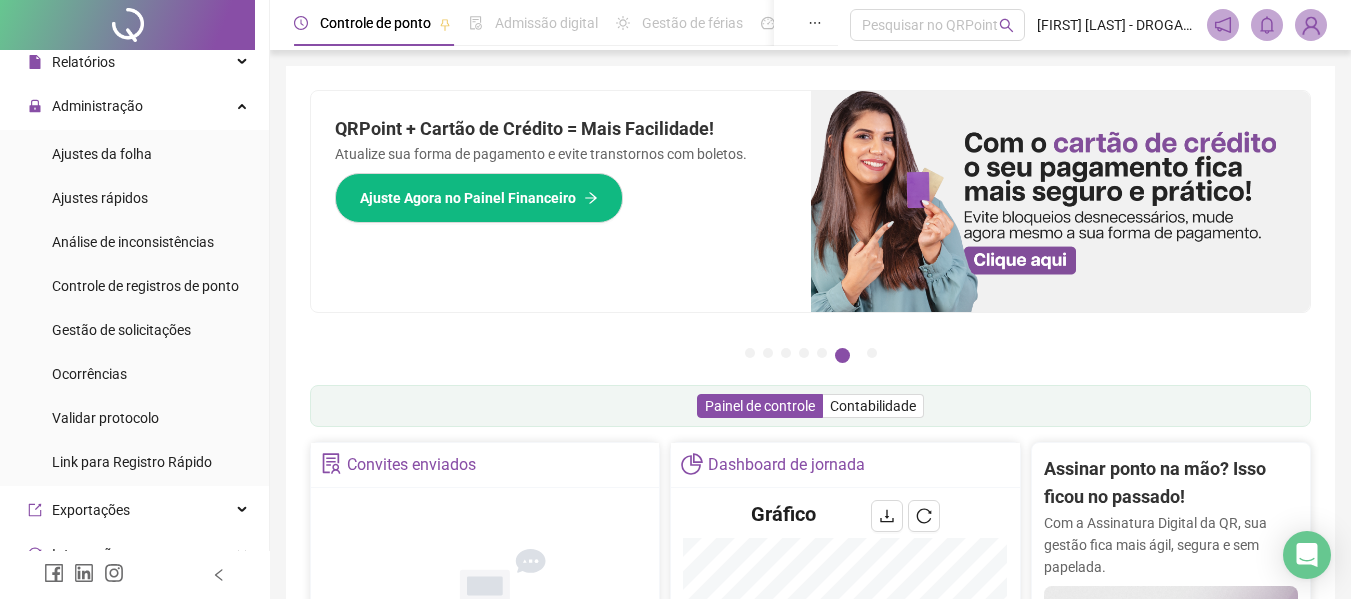 click at bounding box center (127, 25) 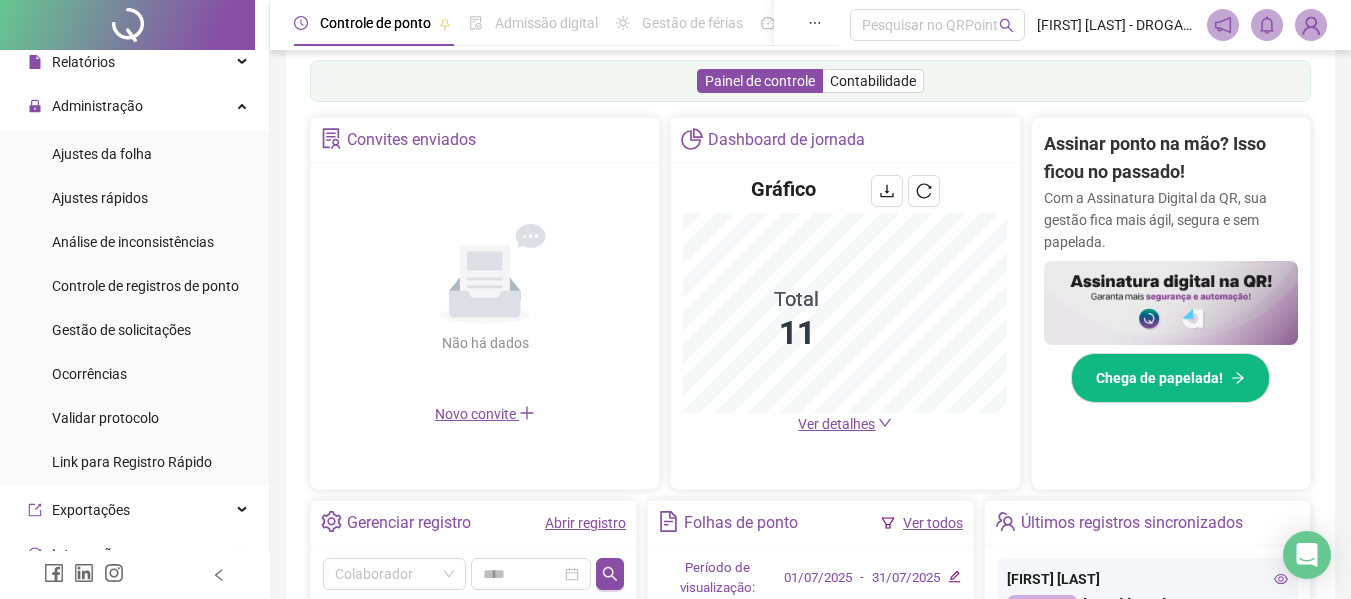 scroll, scrollTop: 400, scrollLeft: 0, axis: vertical 